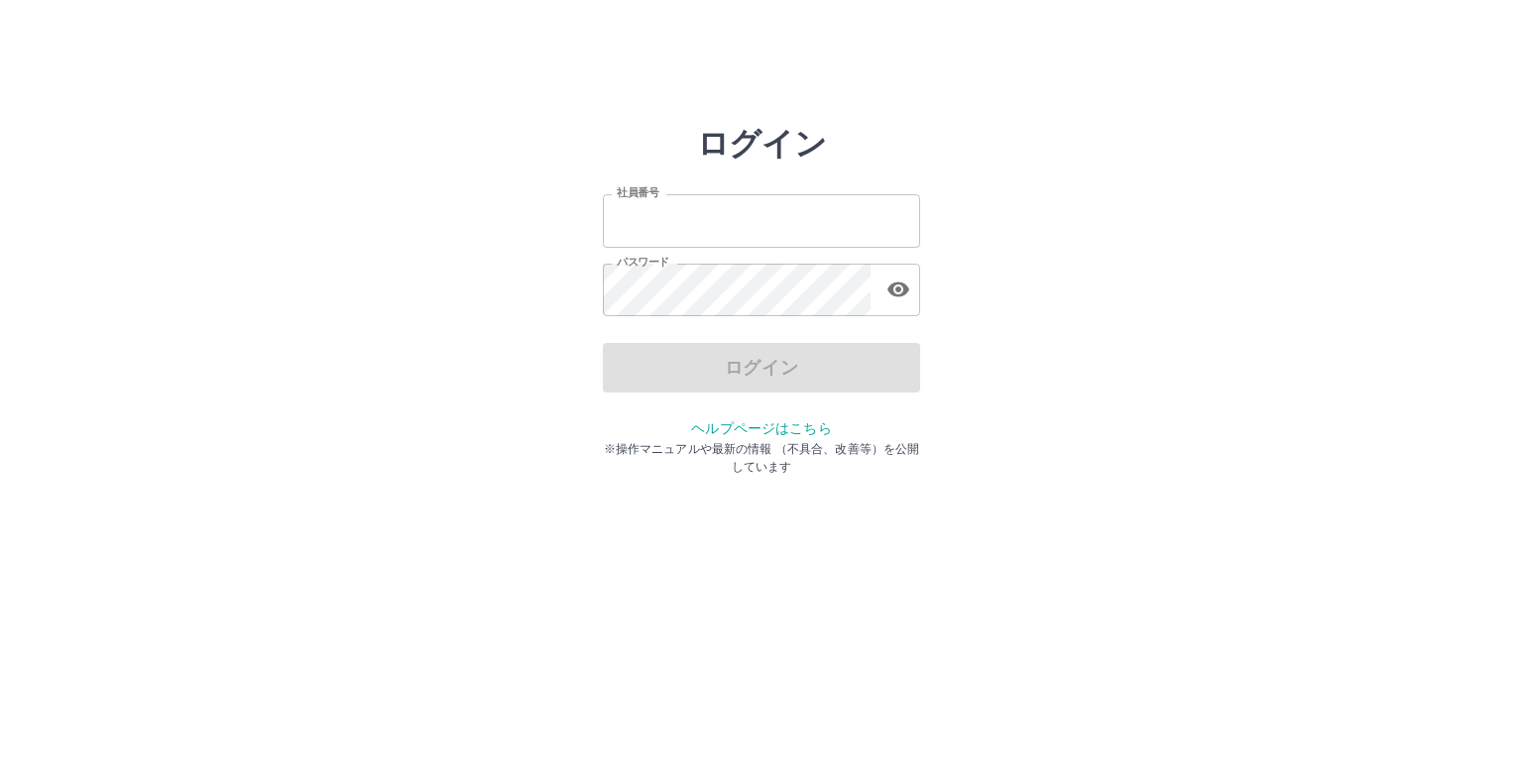 scroll, scrollTop: 0, scrollLeft: 0, axis: both 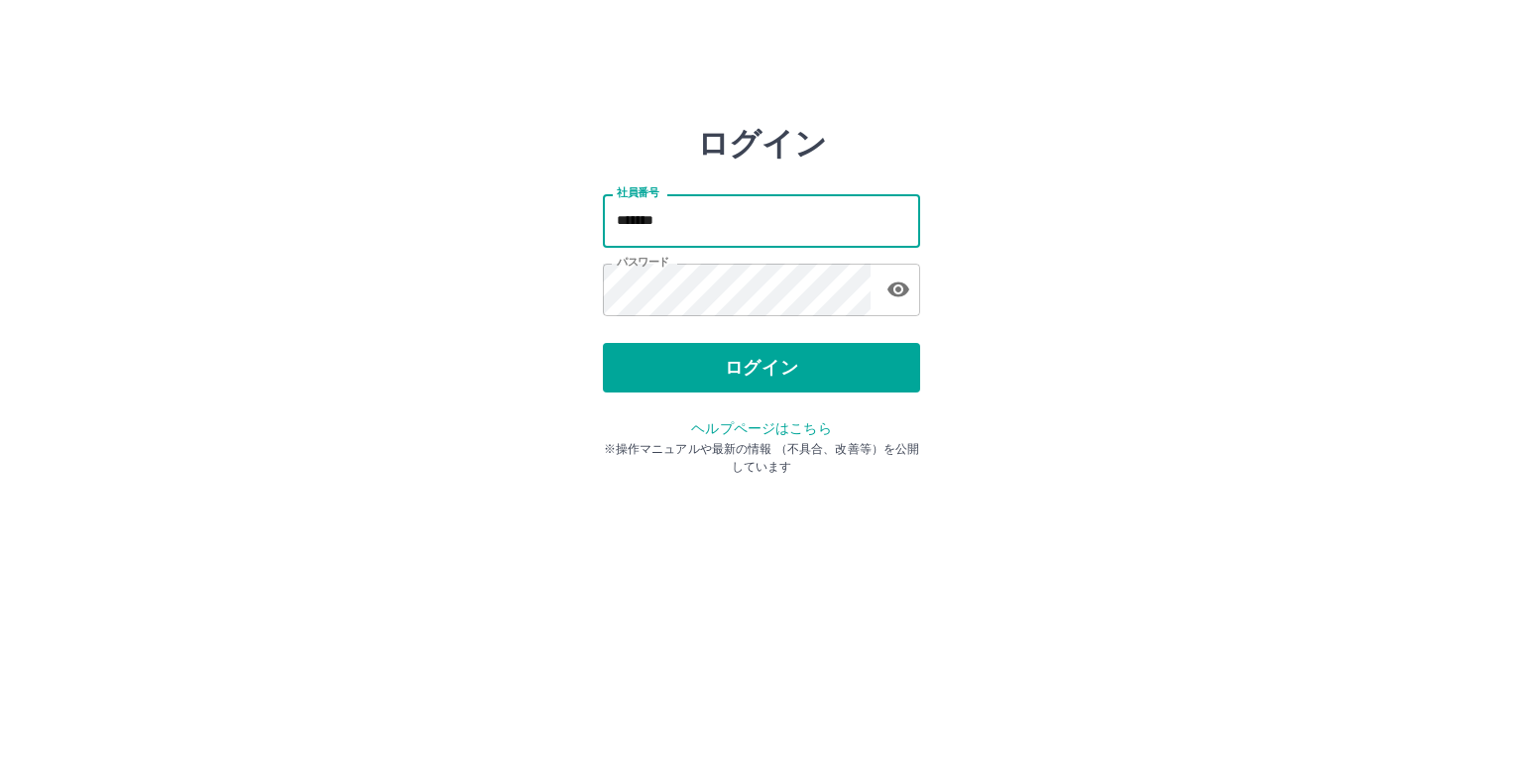 click on "*******" at bounding box center [762, 220] 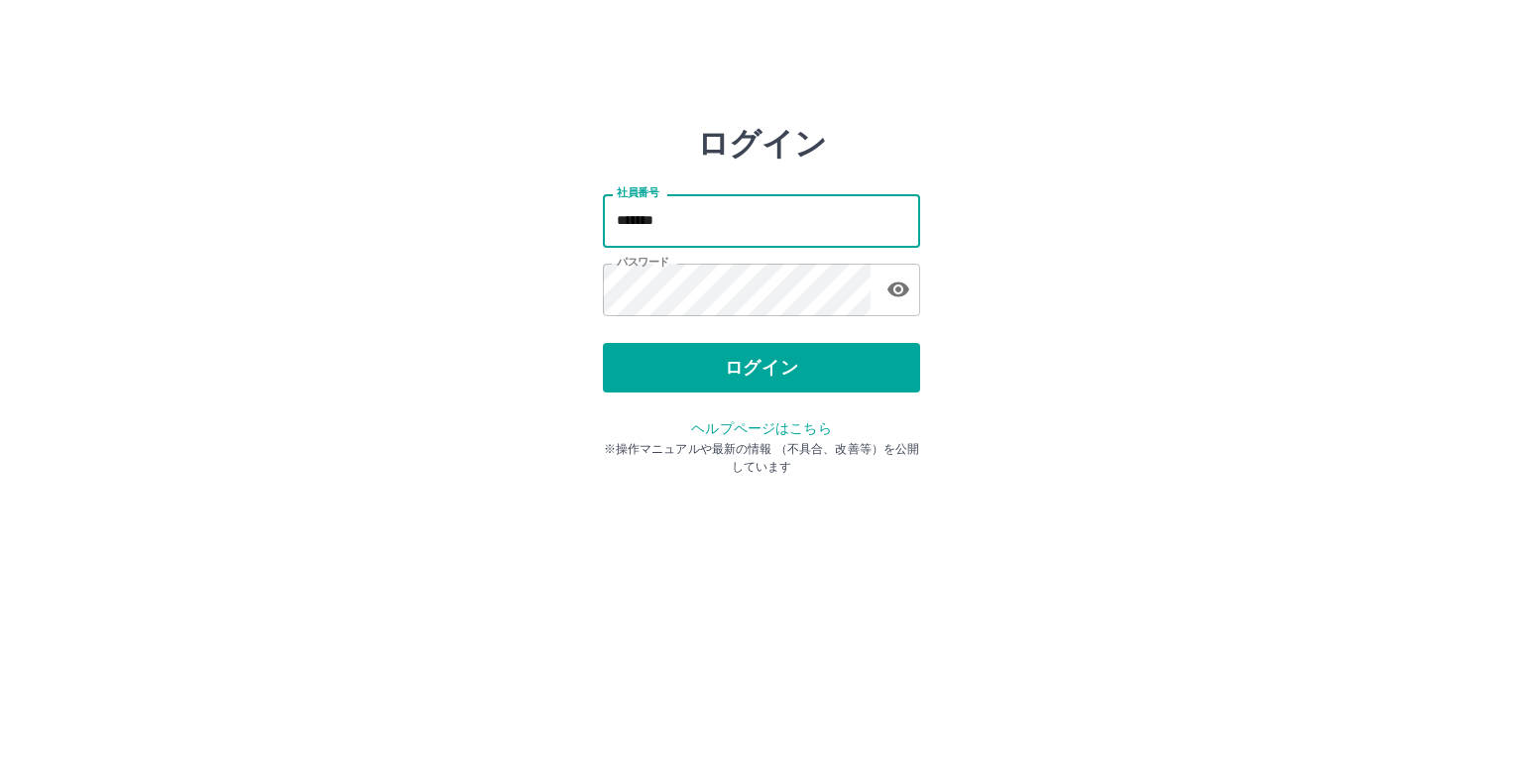 type on "*******" 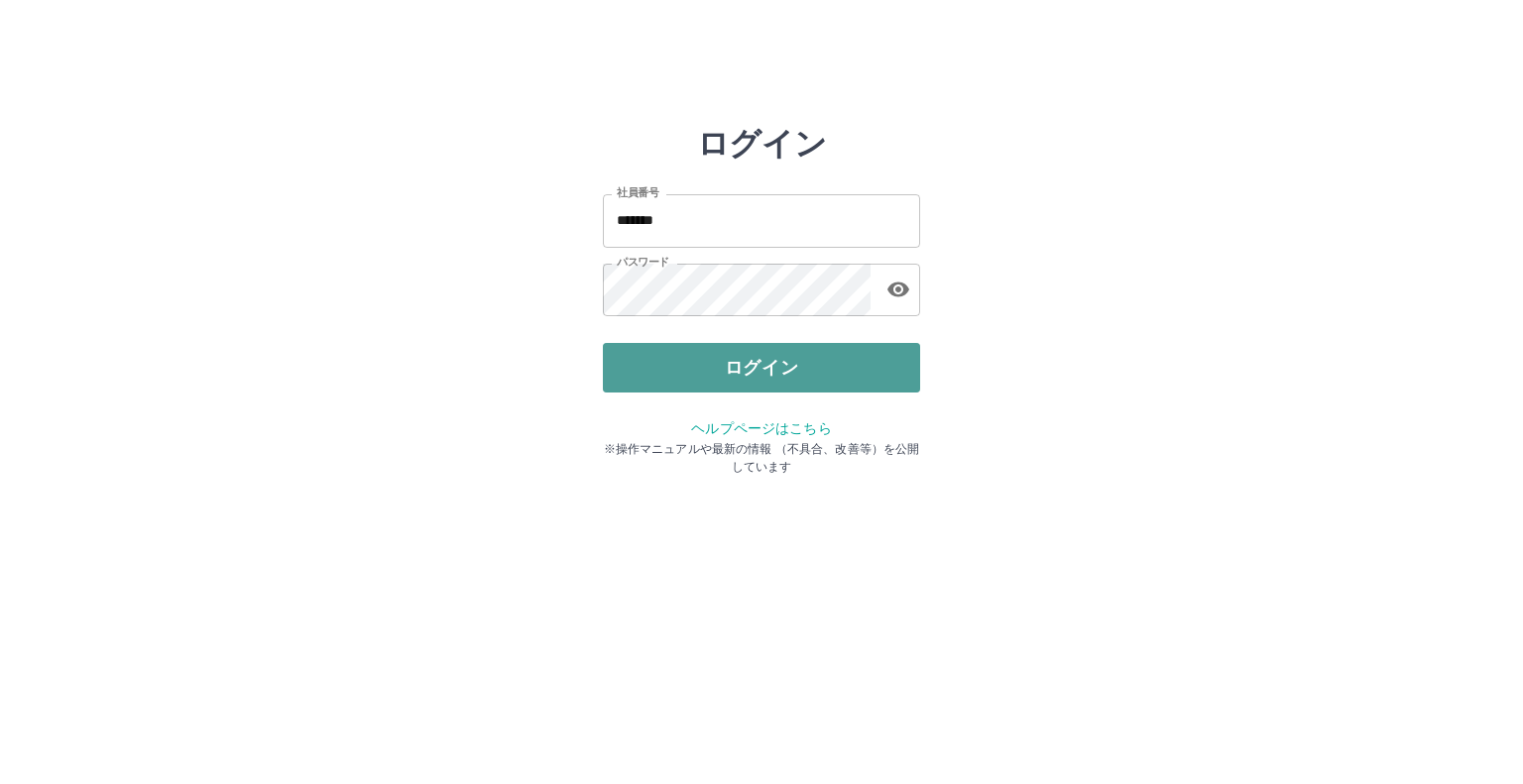 click on "ログイン" at bounding box center [762, 368] 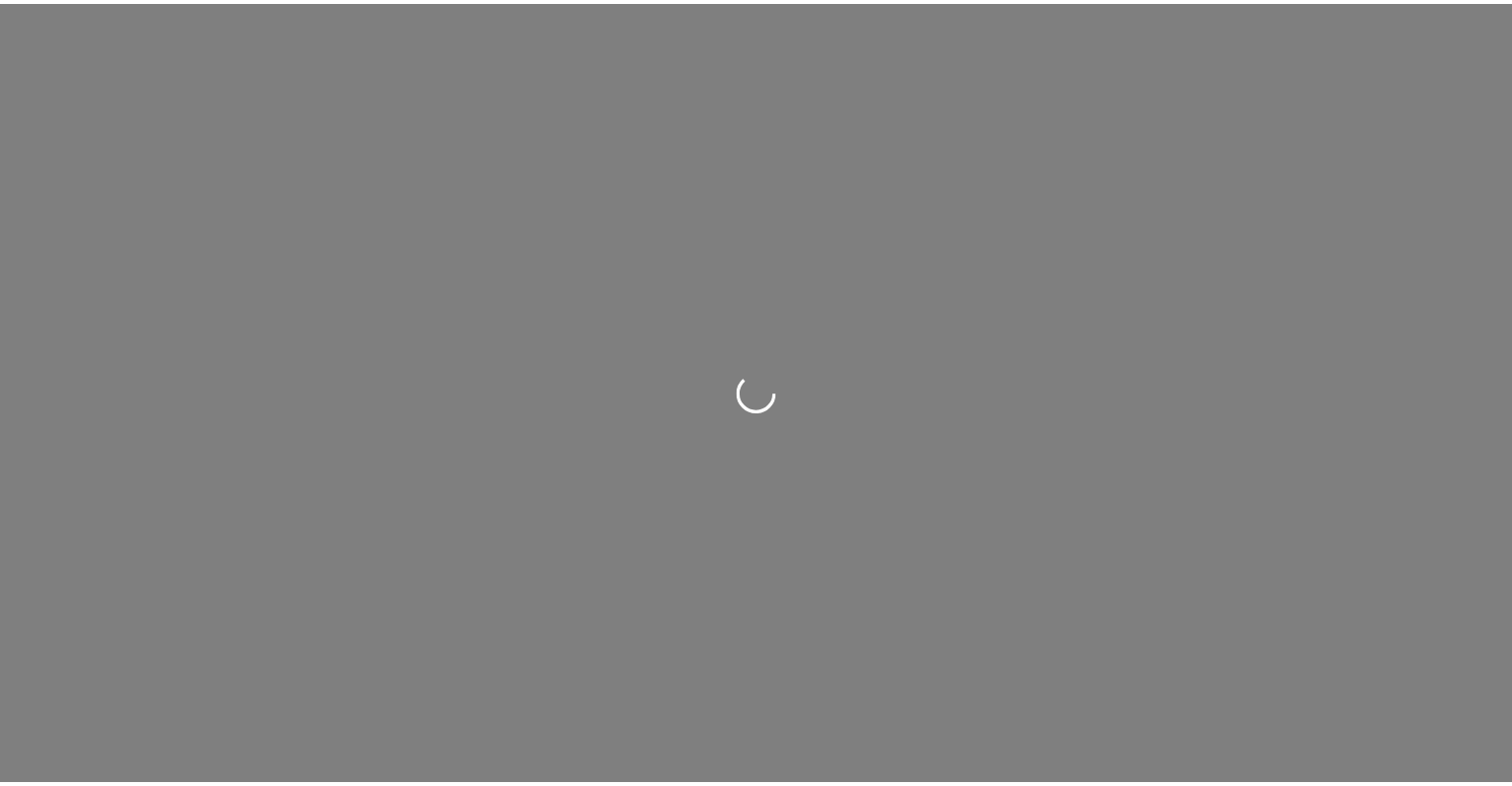 scroll, scrollTop: 0, scrollLeft: 0, axis: both 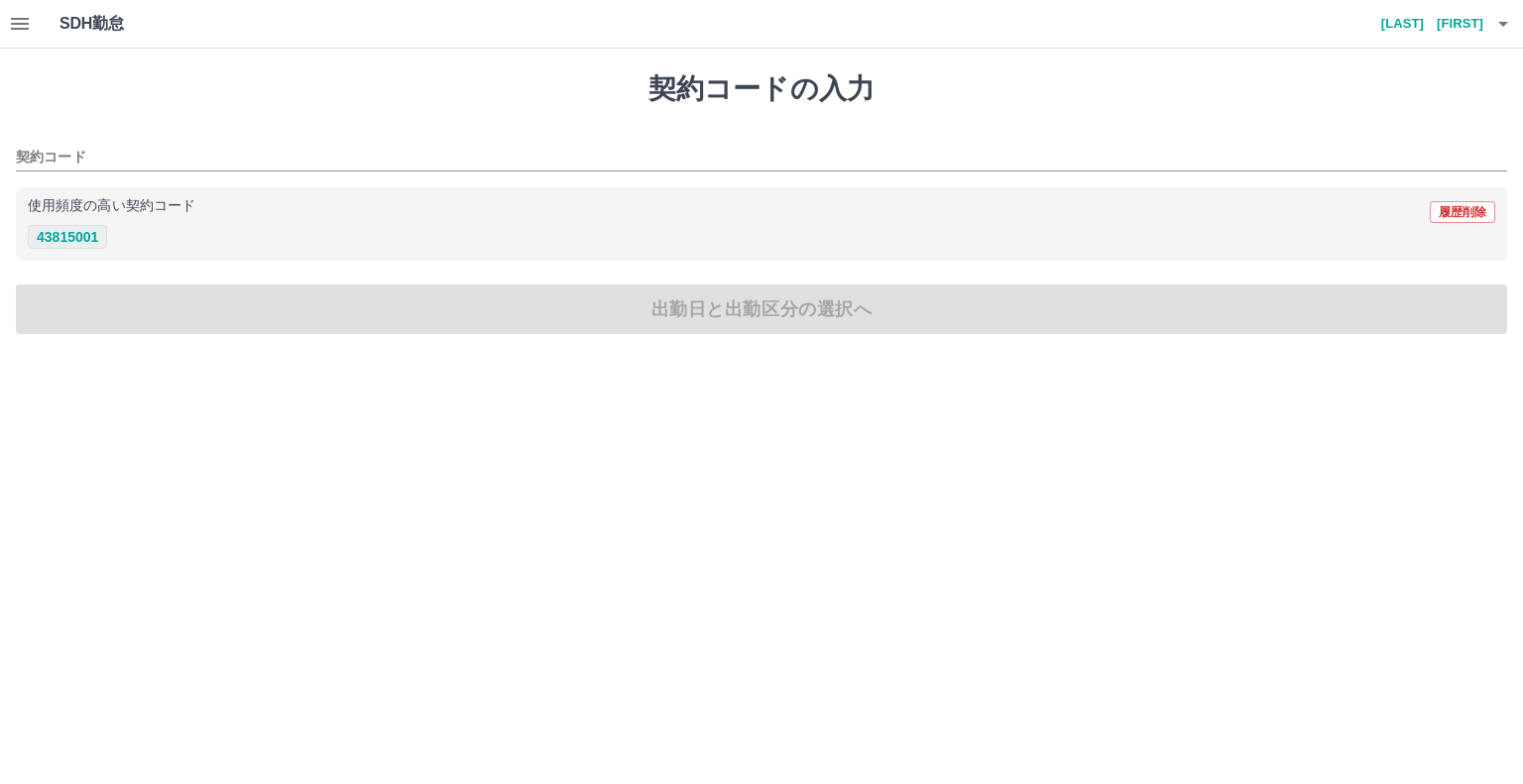 click on "43815001" at bounding box center (67, 237) 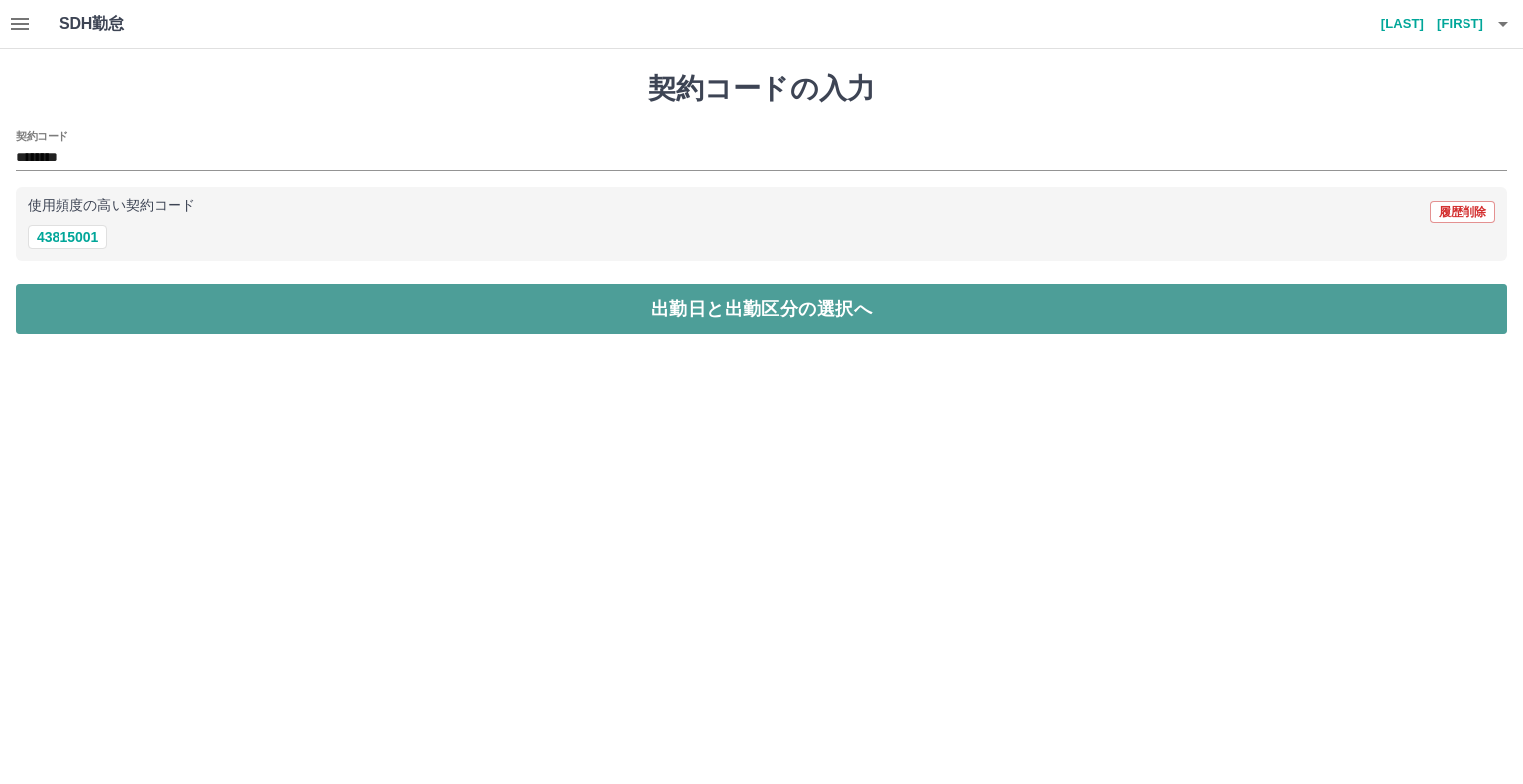 click on "出勤日と出勤区分の選択へ" at bounding box center (762, 309) 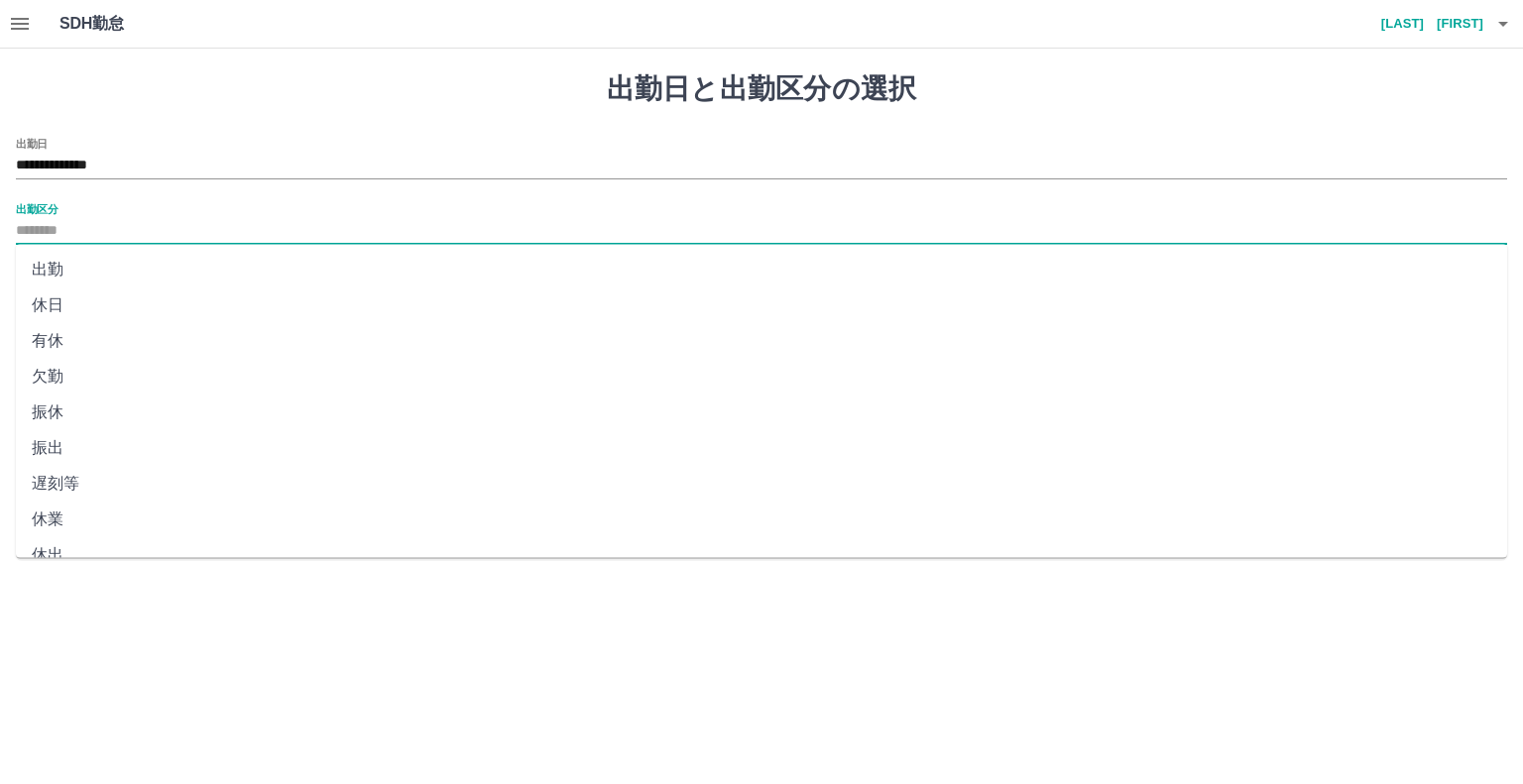 click on "出勤区分" at bounding box center (762, 231) 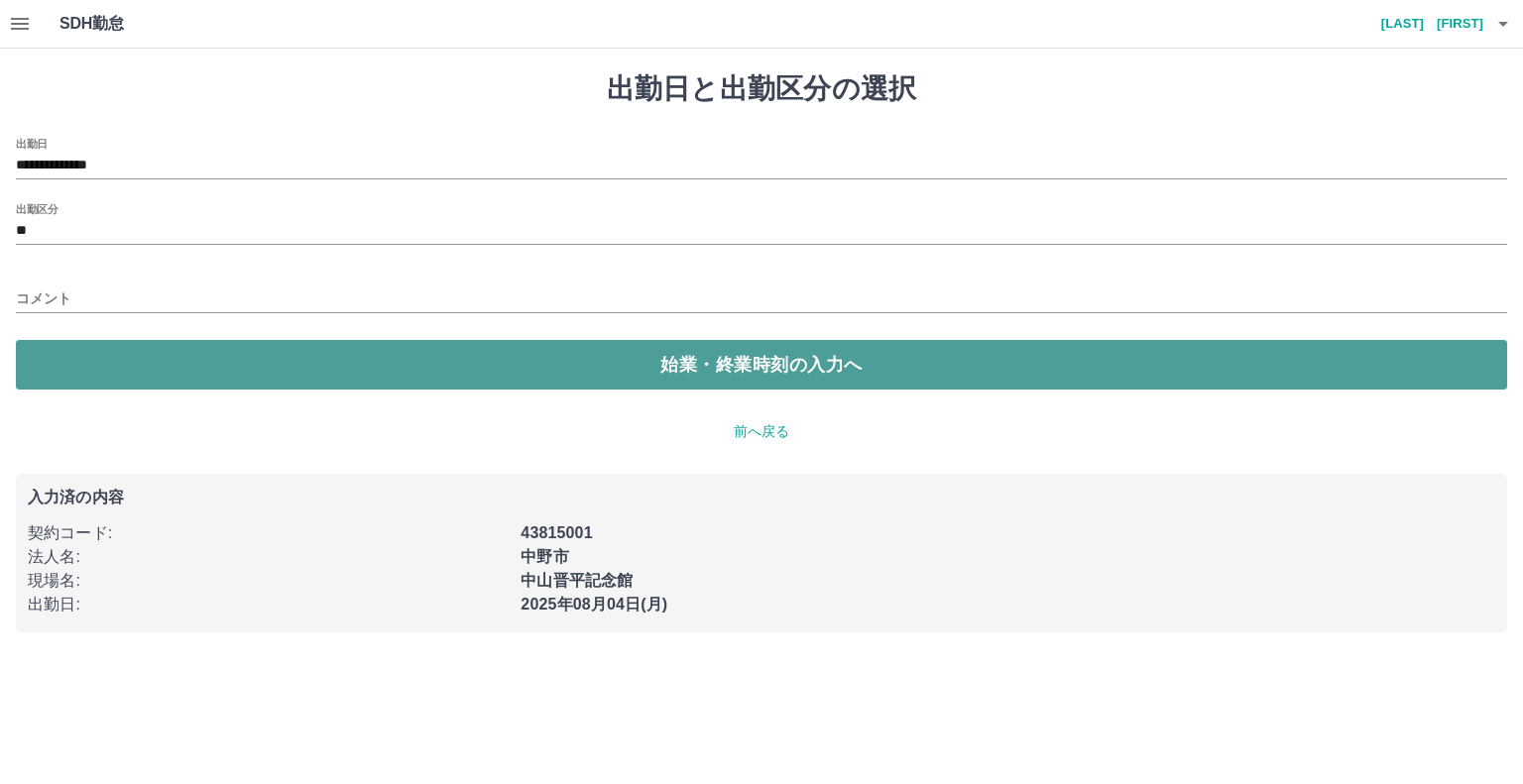 click on "始業・終業時刻の入力へ" at bounding box center [762, 365] 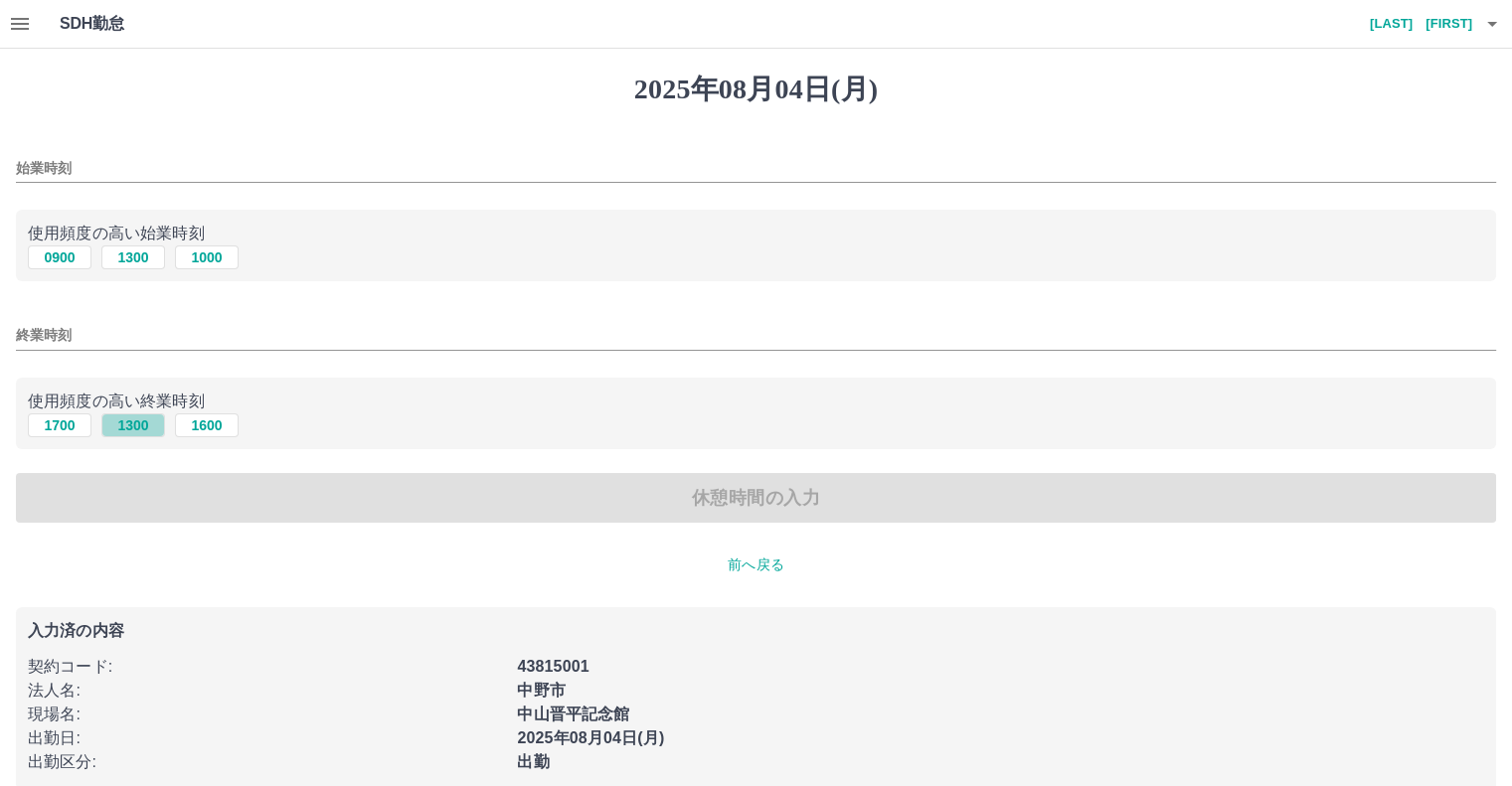 click on "1300" at bounding box center [133, 425] 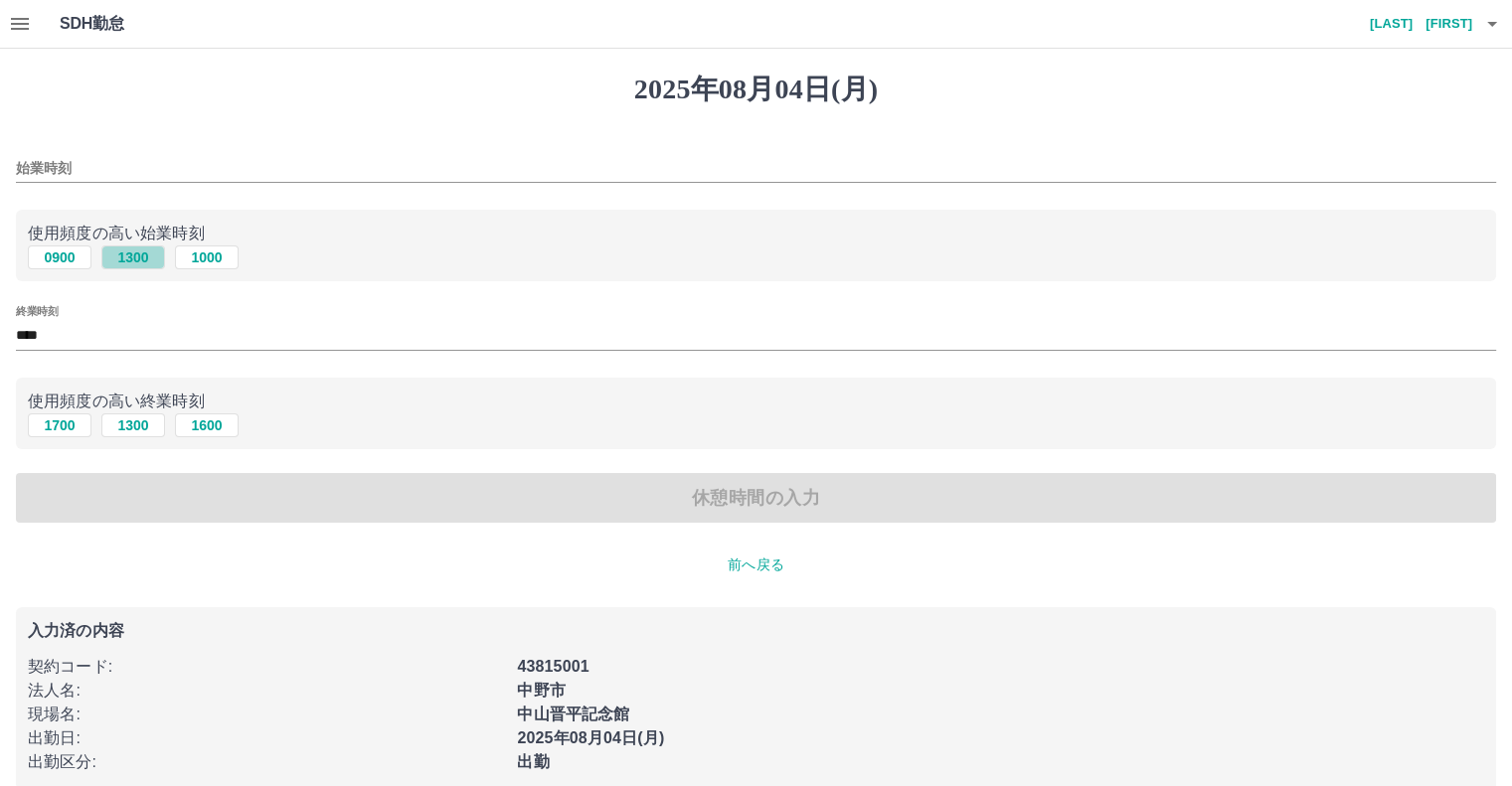click on "1300" at bounding box center (133, 257) 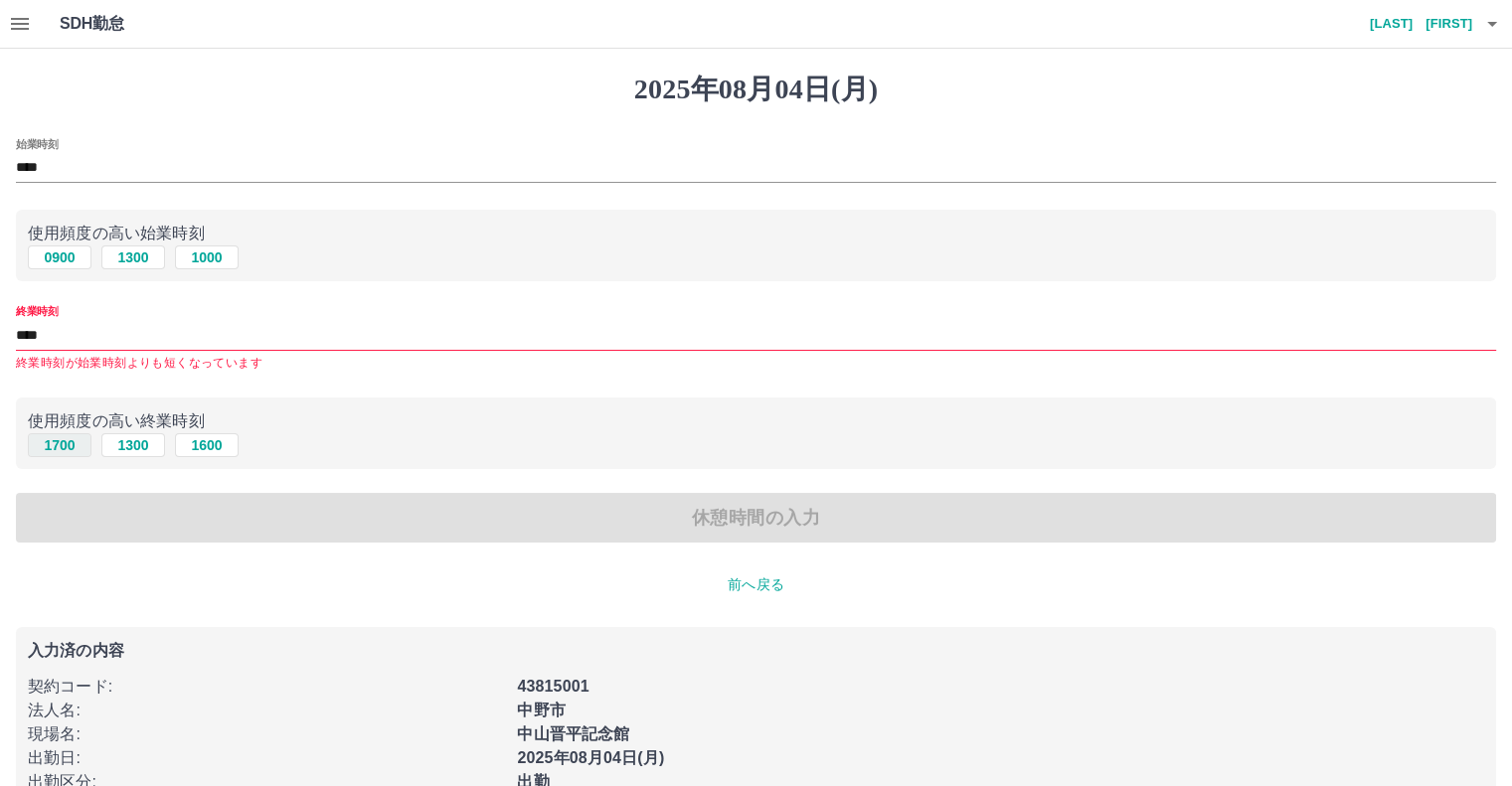 click on "1700" at bounding box center (60, 445) 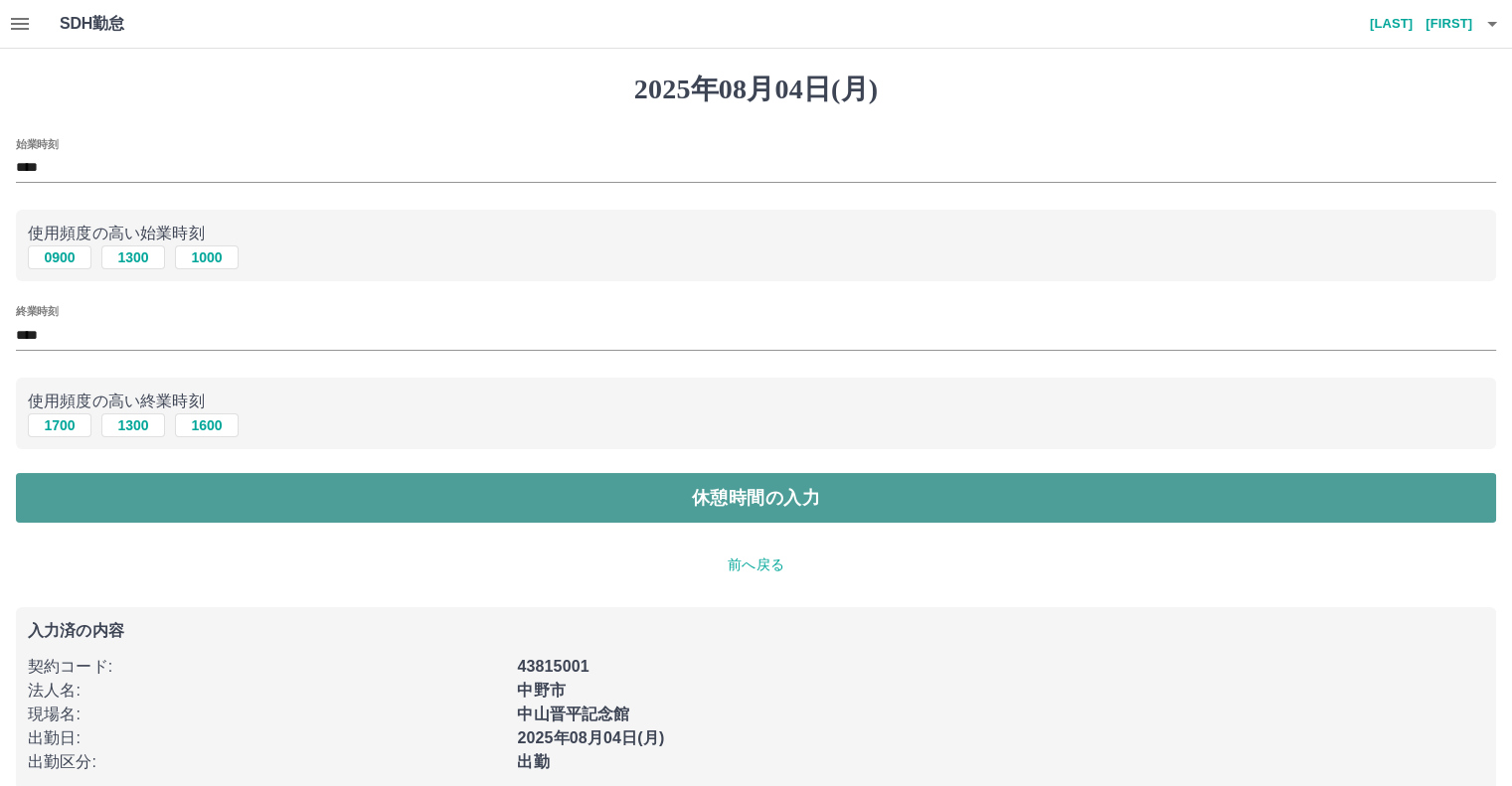 click on "休憩時間の入力" at bounding box center (756, 498) 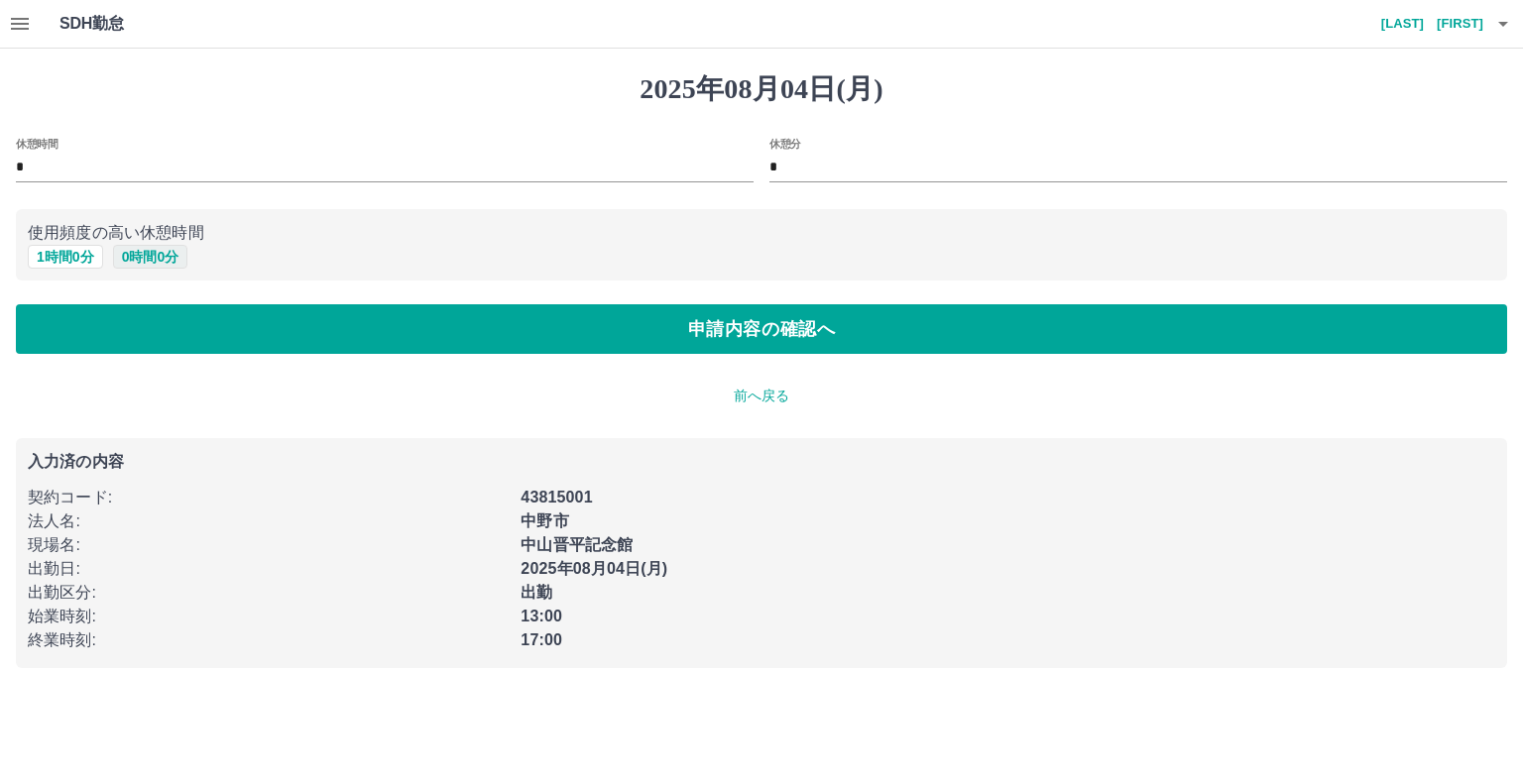 click on "0 時間 0 分" at bounding box center [151, 257] 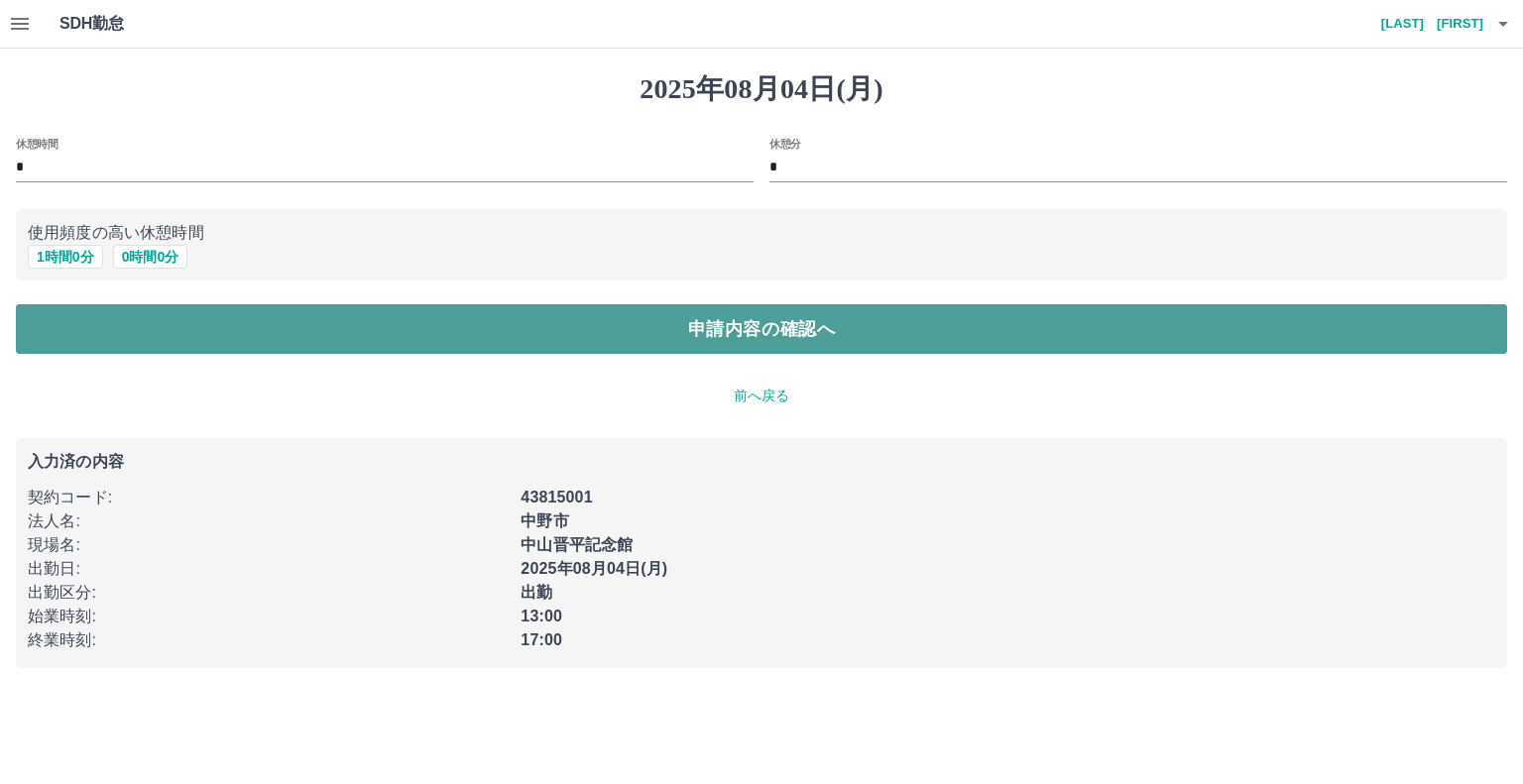 click on "申請内容の確認へ" at bounding box center (762, 329) 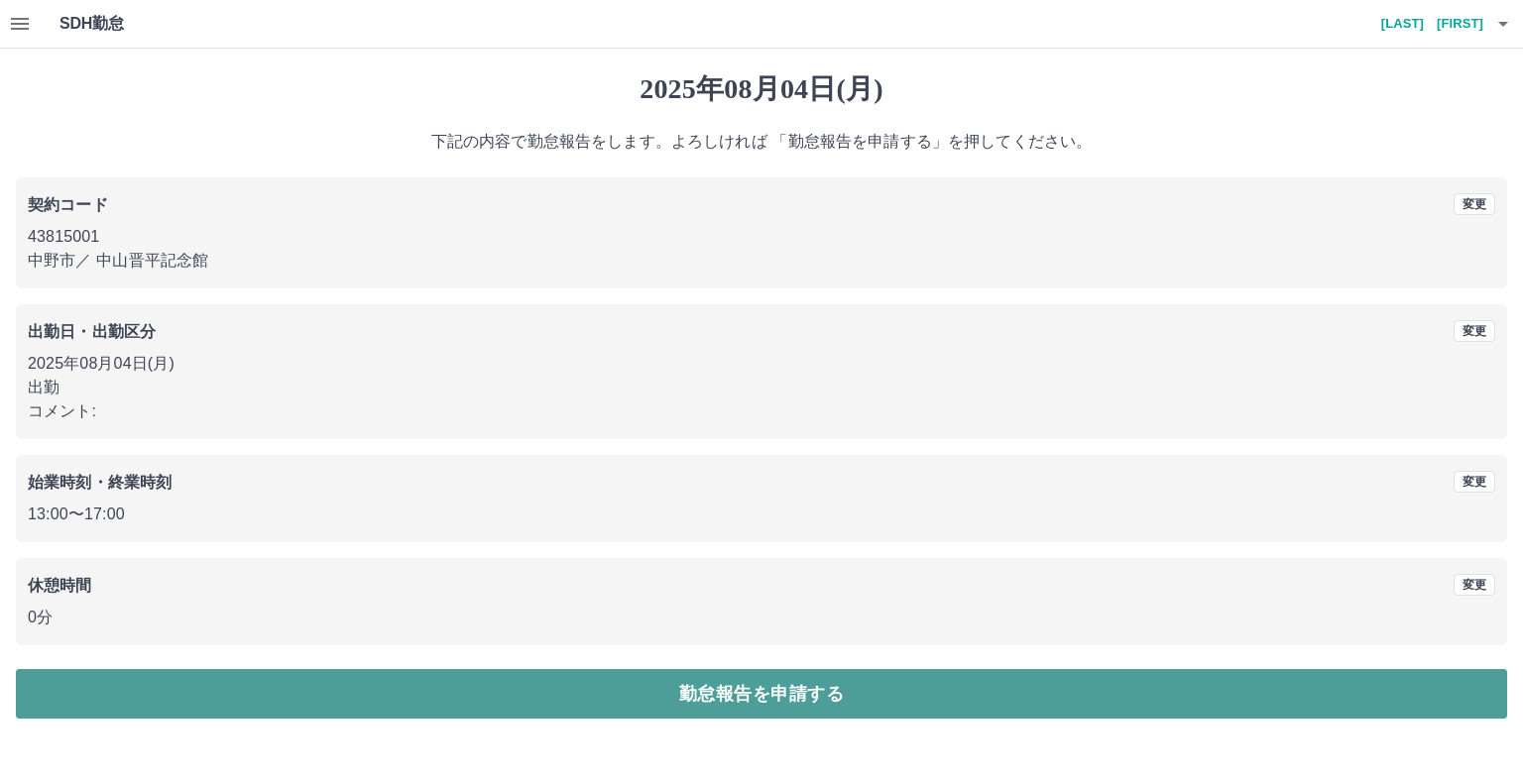 click on "勤怠報告を申請する" at bounding box center [762, 694] 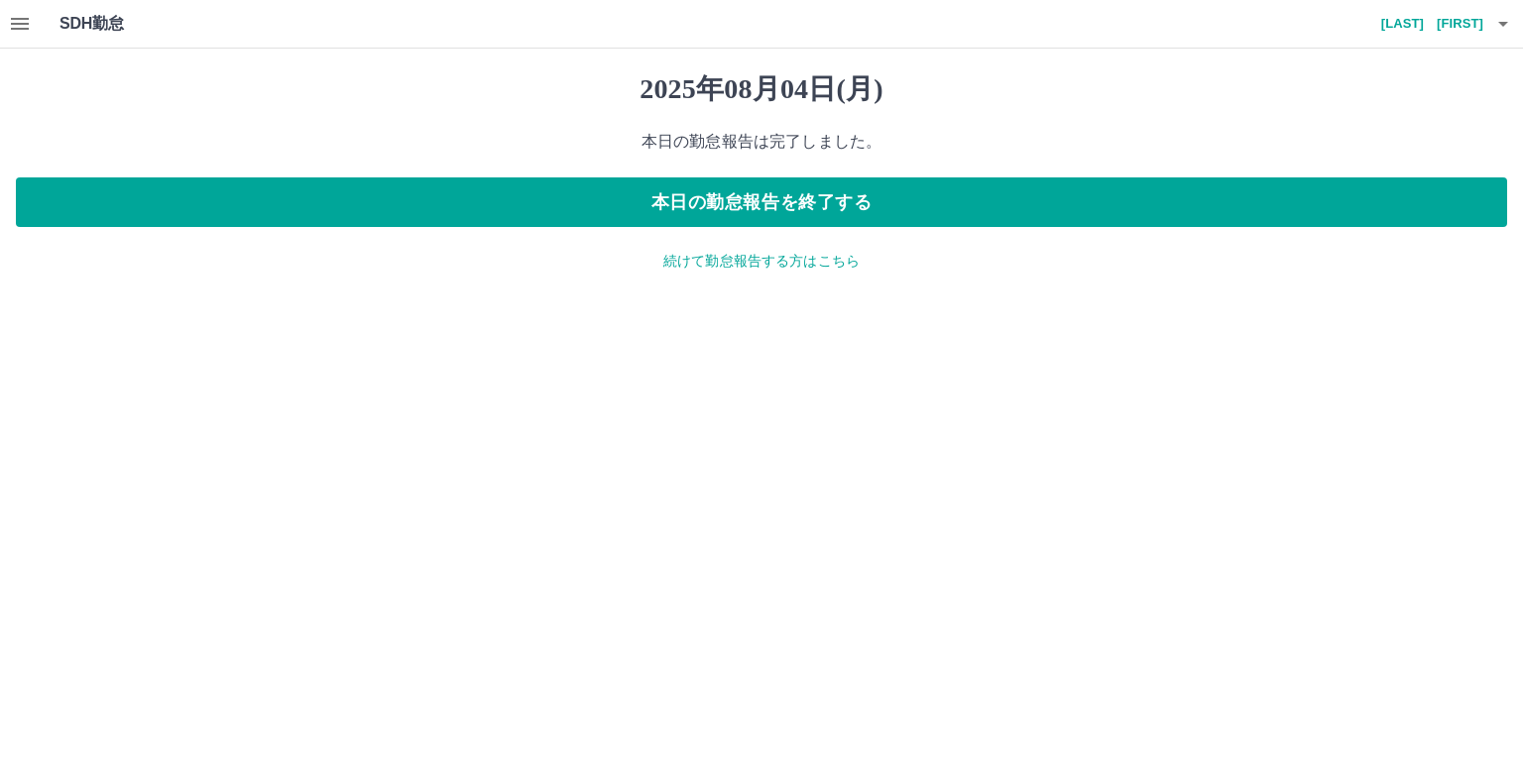 drag, startPoint x: 733, startPoint y: 258, endPoint x: 731, endPoint y: 269, distance: 11.18034 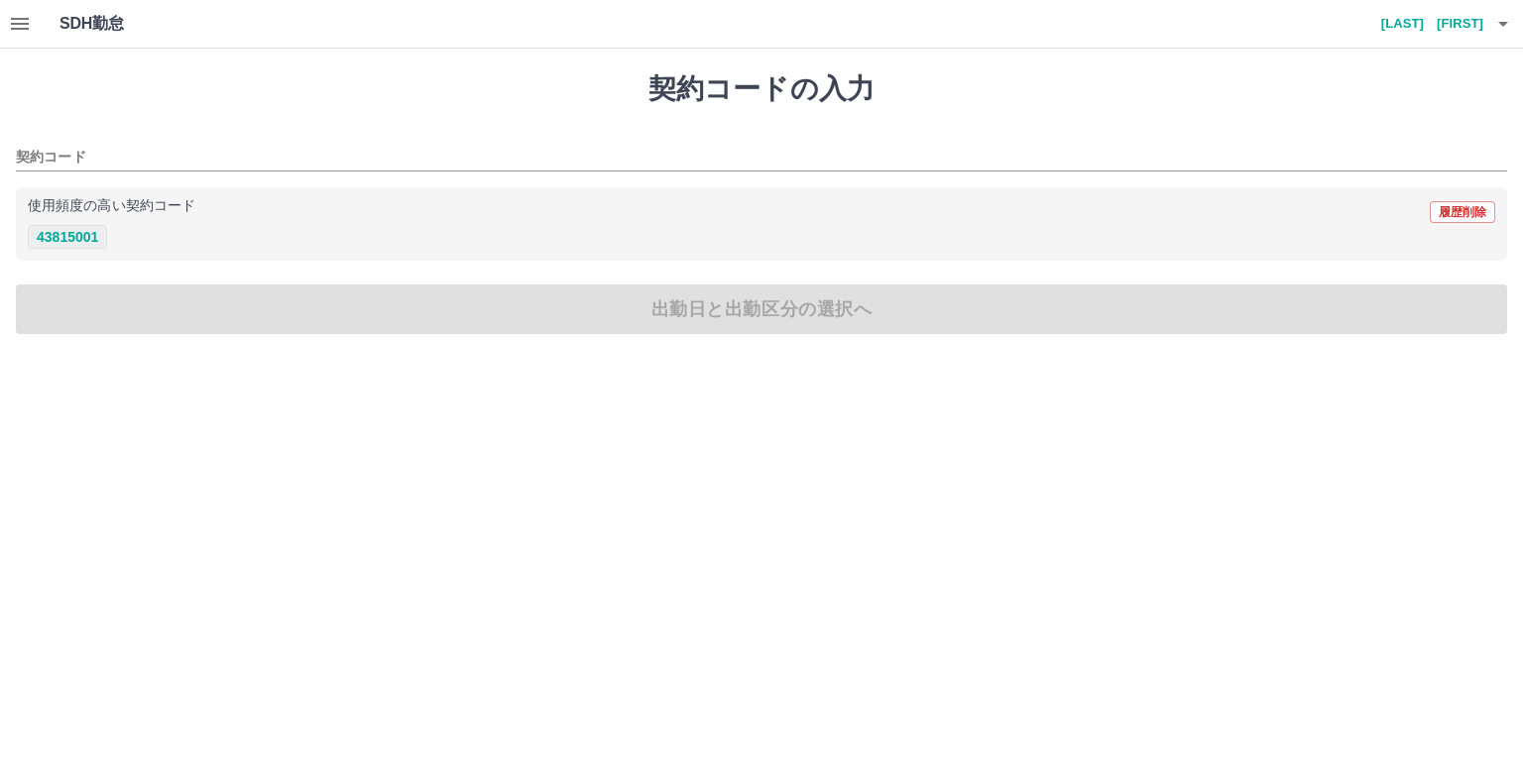 click on "43815001" at bounding box center (67, 237) 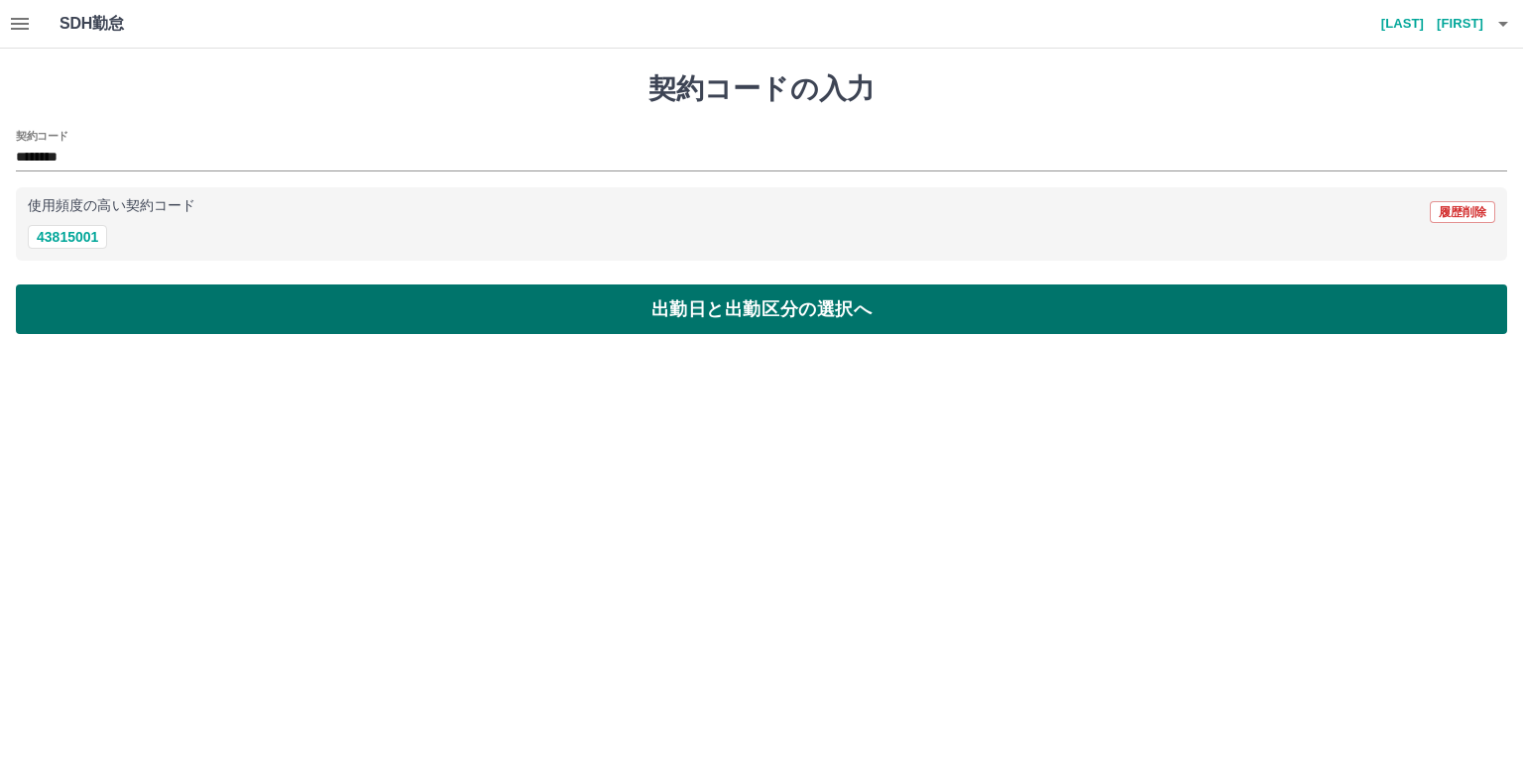 click on "出勤日と出勤区分の選択へ" at bounding box center [762, 309] 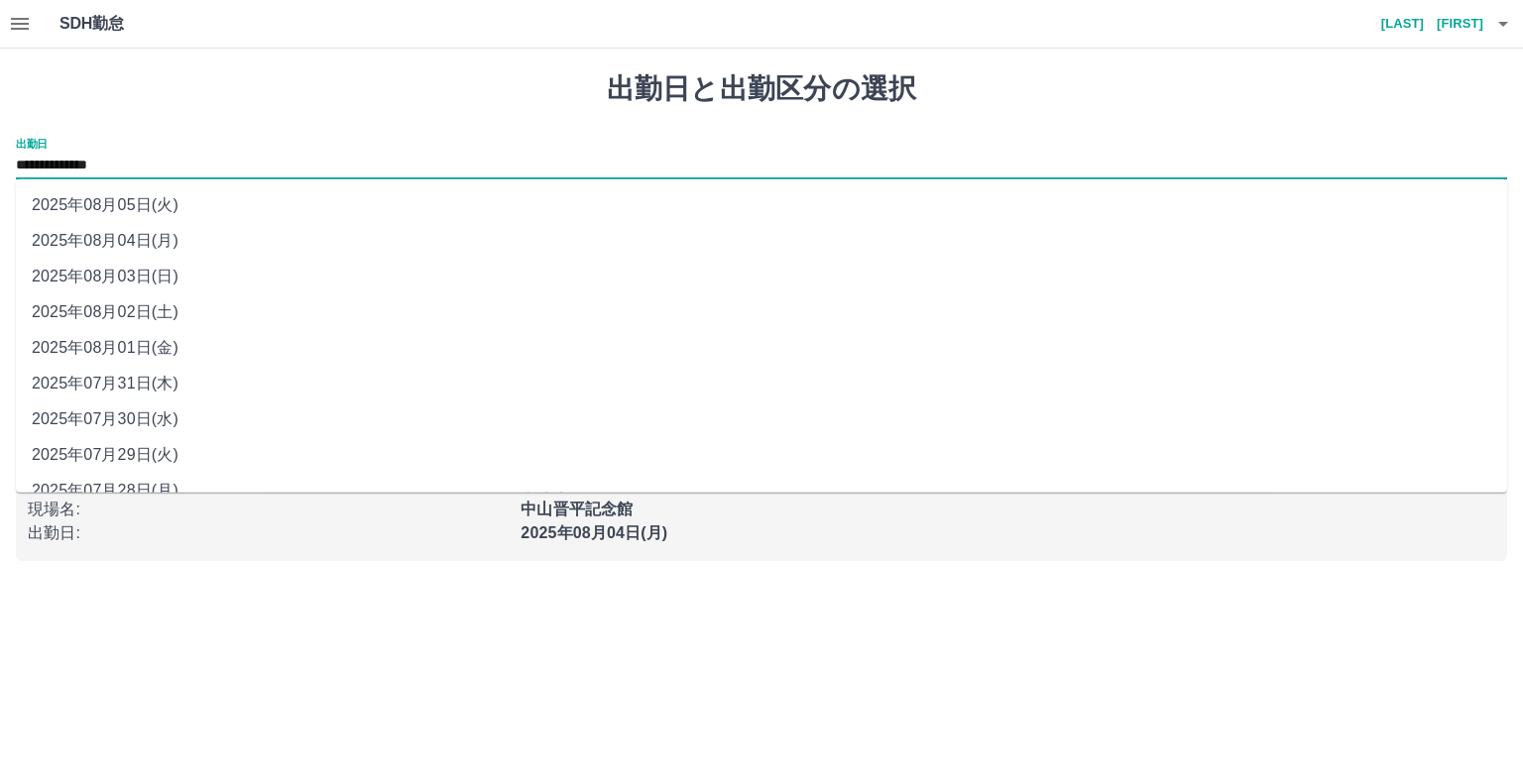 click on "**********" at bounding box center [762, 166] 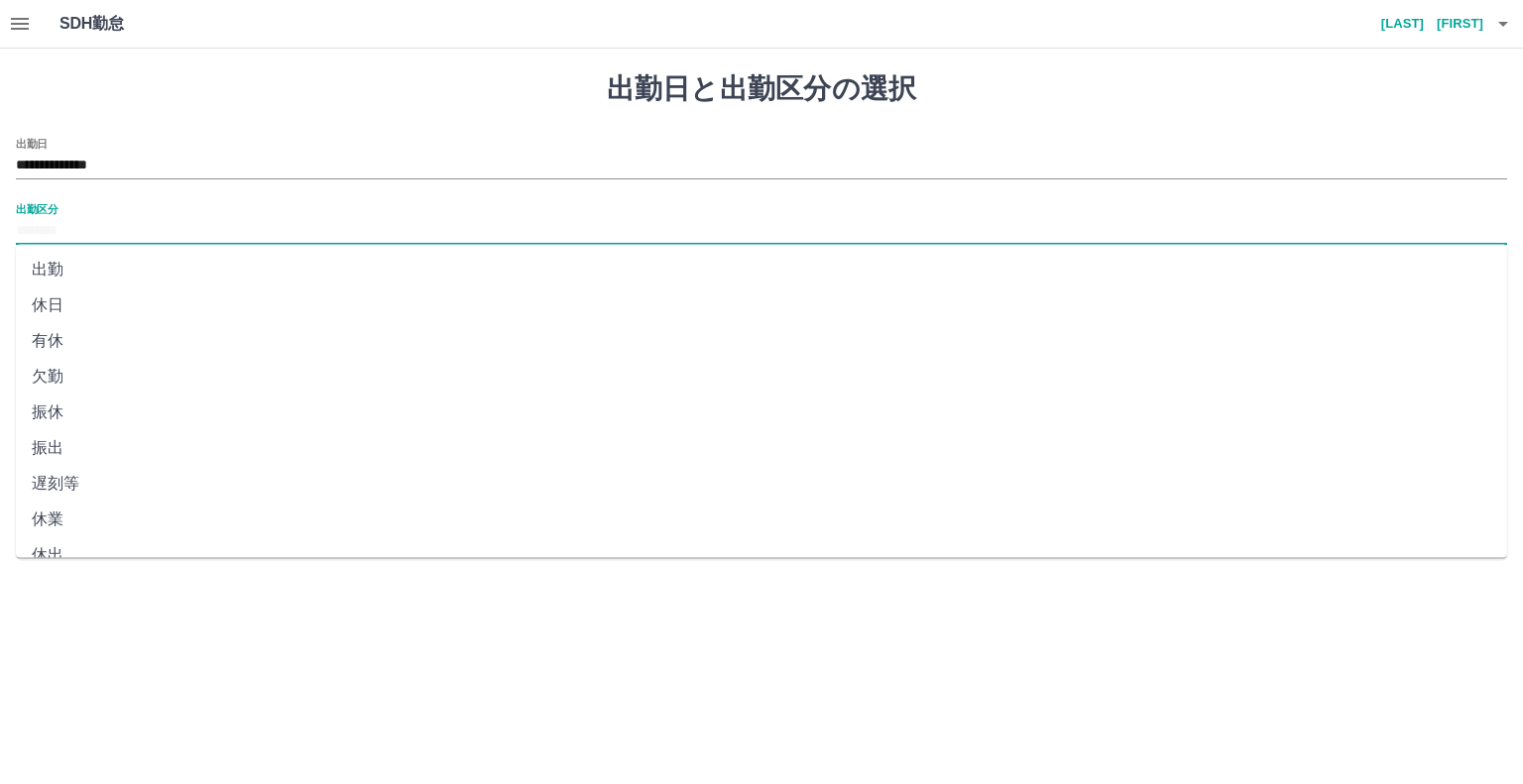 click on "出勤区分" at bounding box center [762, 231] 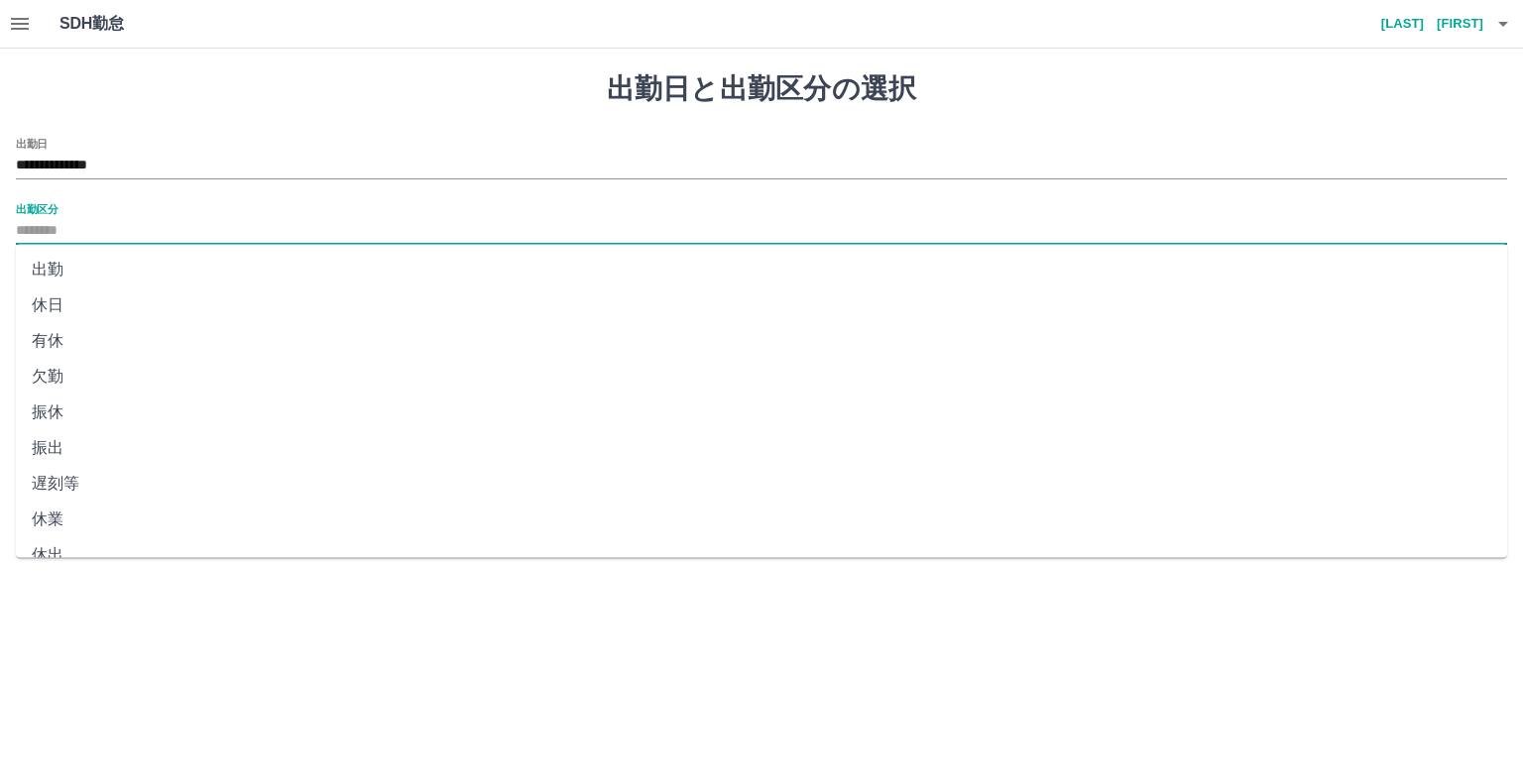 click on "休日" at bounding box center (762, 305) 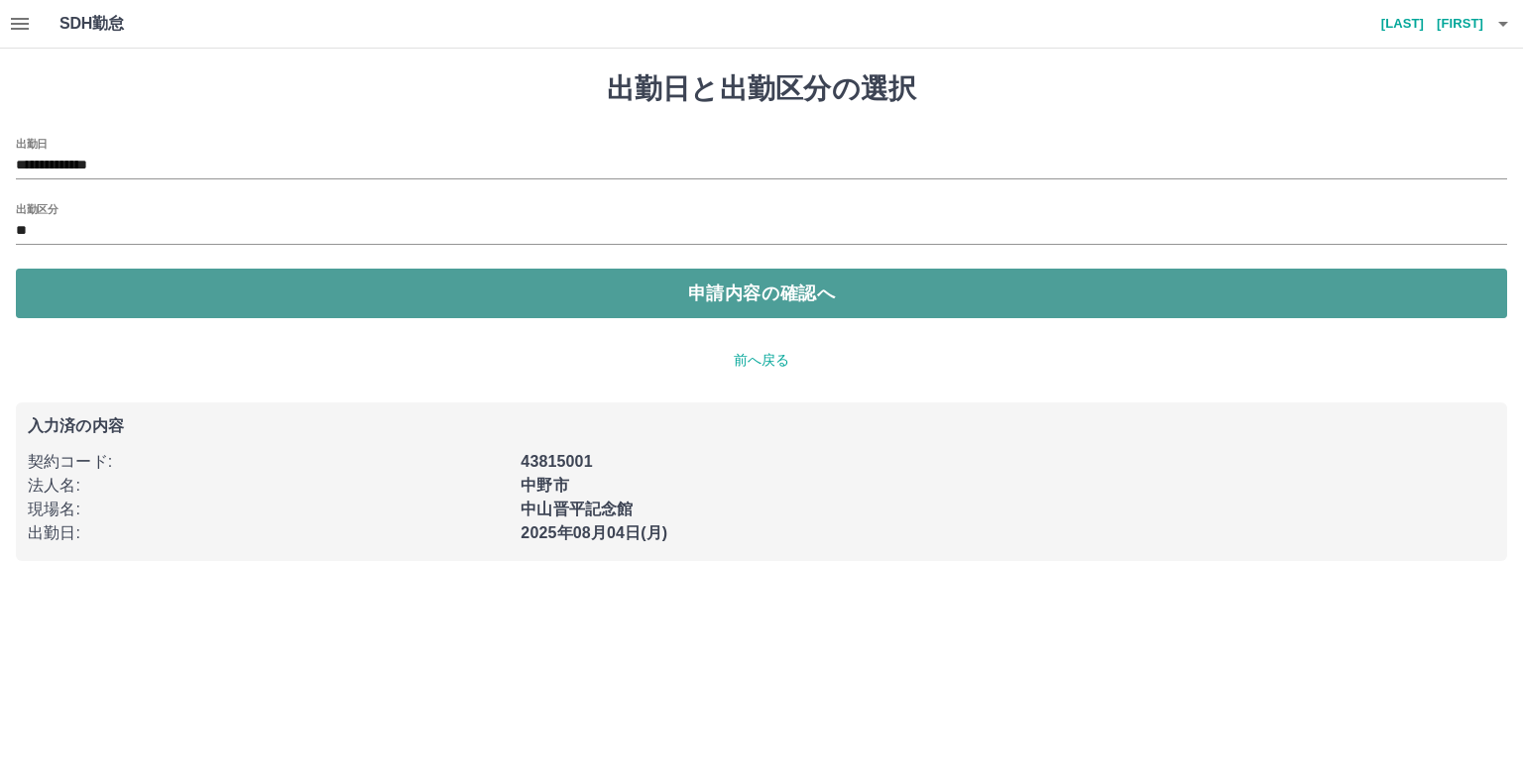 click on "申請内容の確認へ" at bounding box center (762, 293) 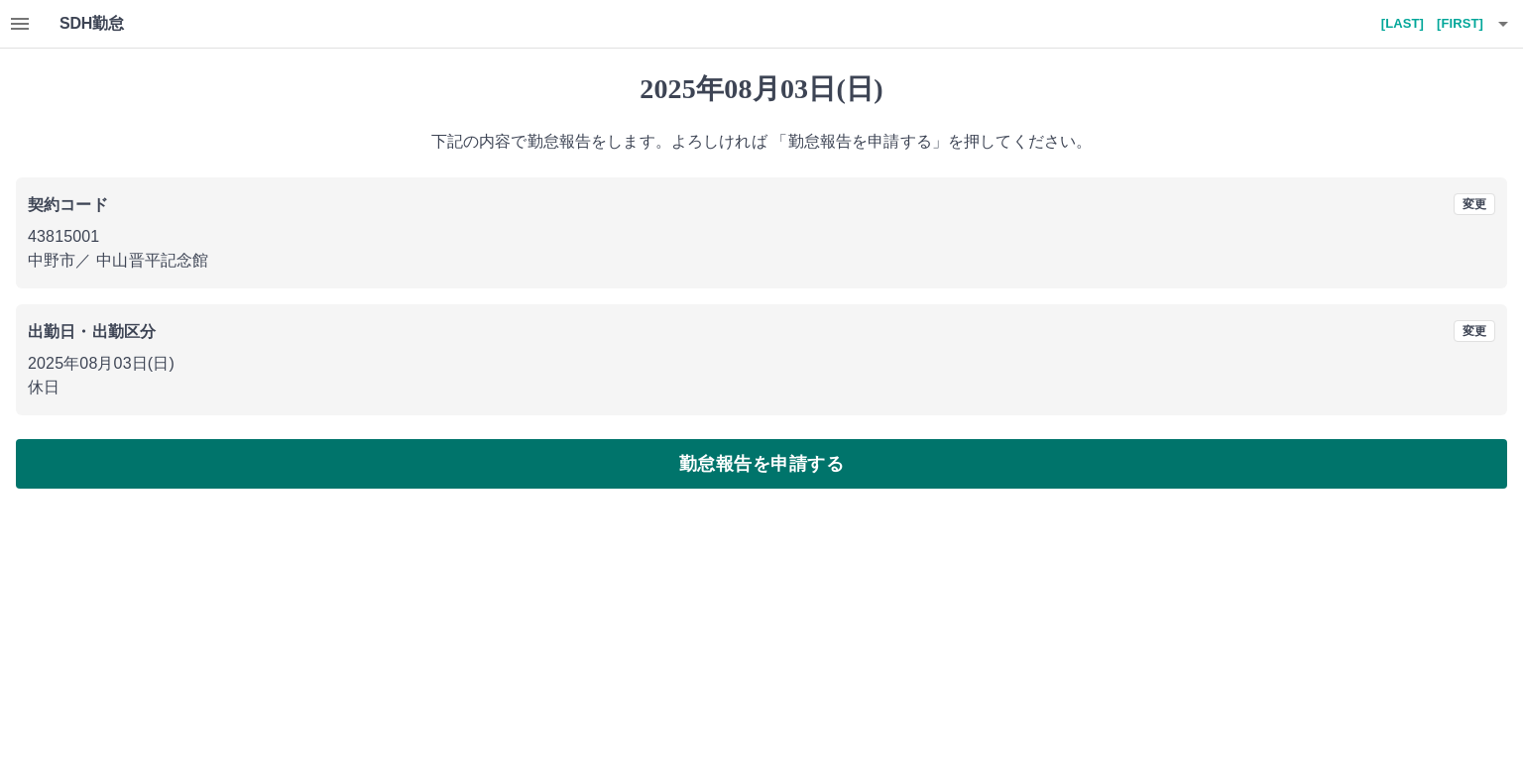 click on "勤怠報告を申請する" at bounding box center (762, 464) 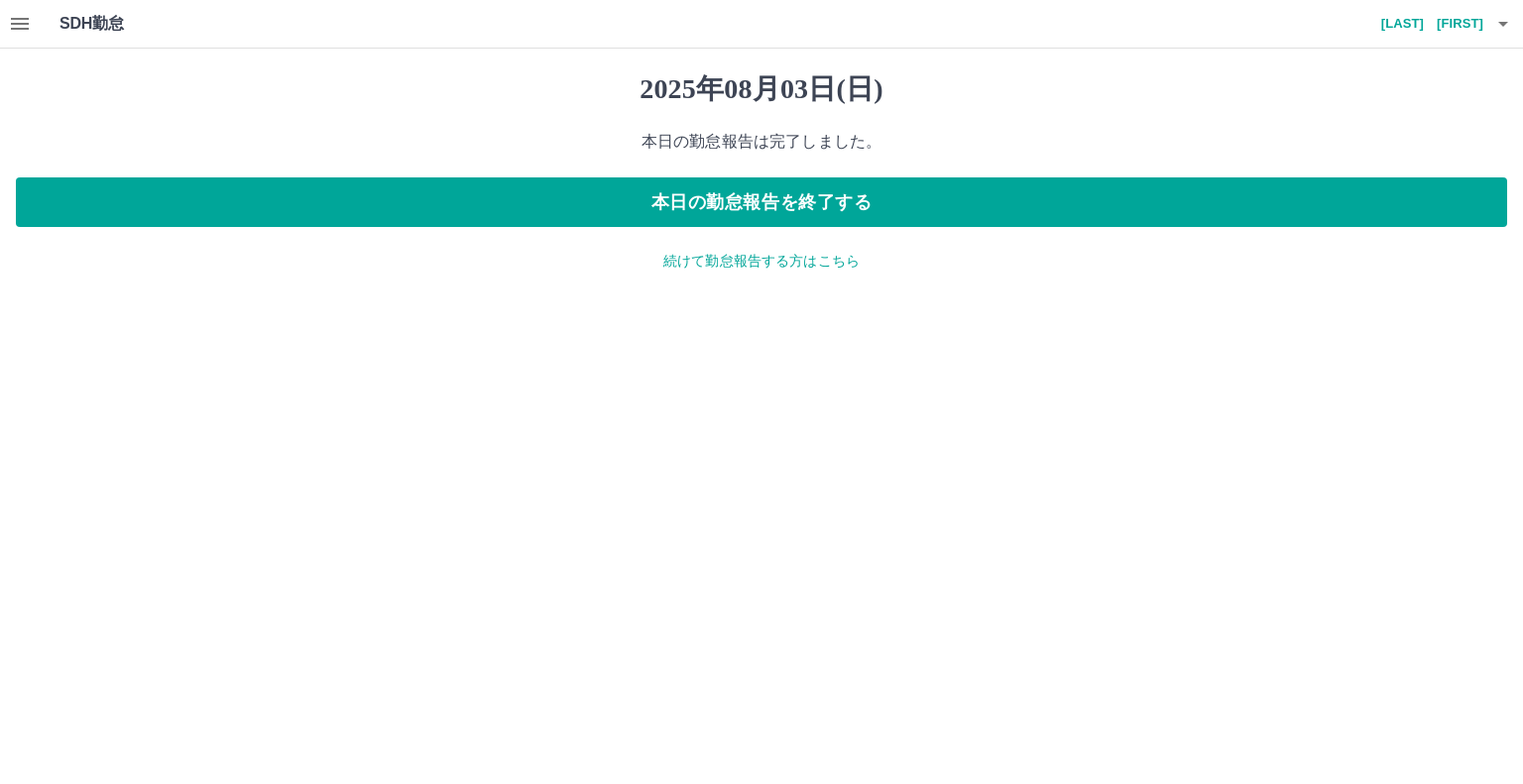click on "続けて勤怠報告する方はこちら" at bounding box center (762, 261) 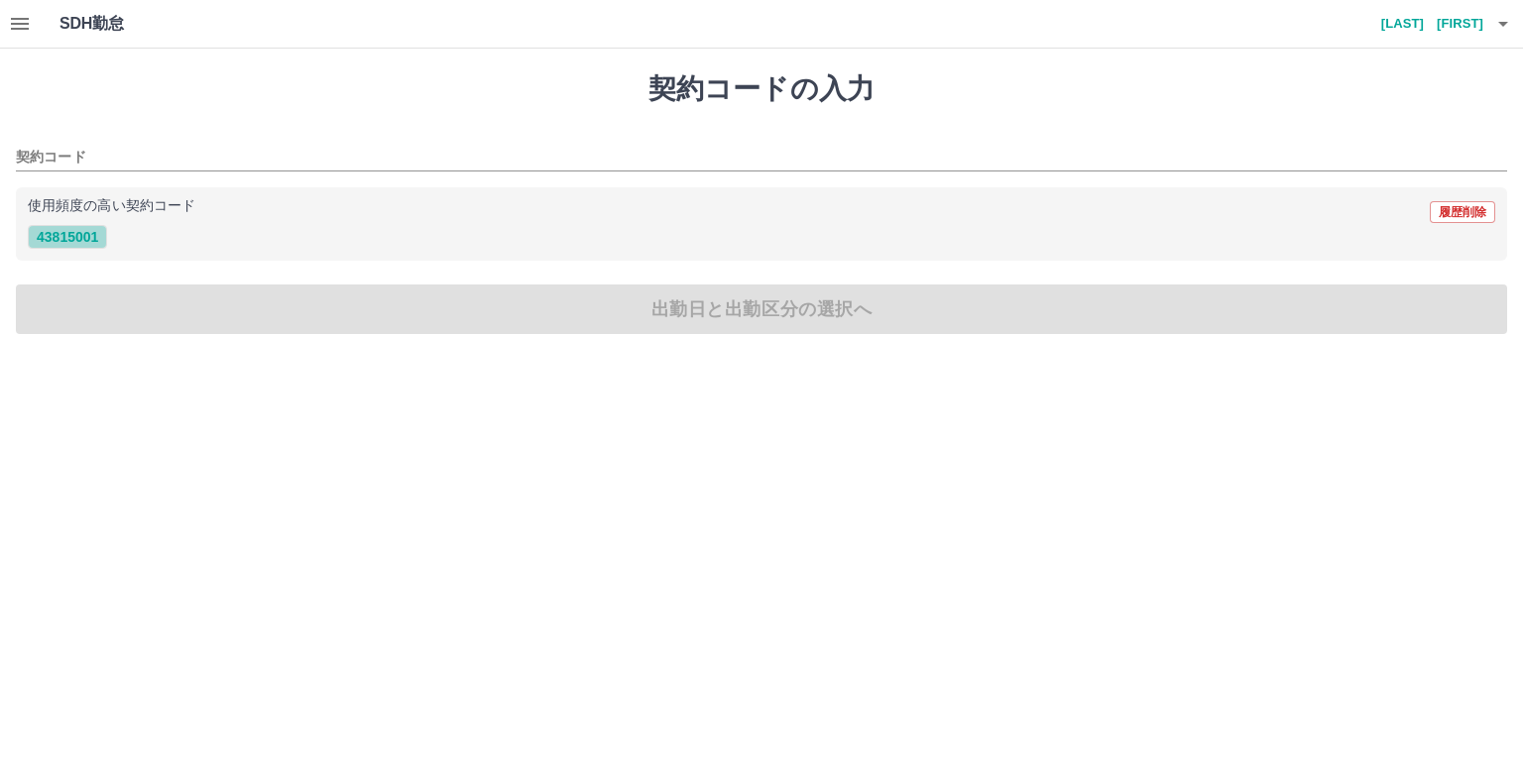click on "43815001" at bounding box center (67, 237) 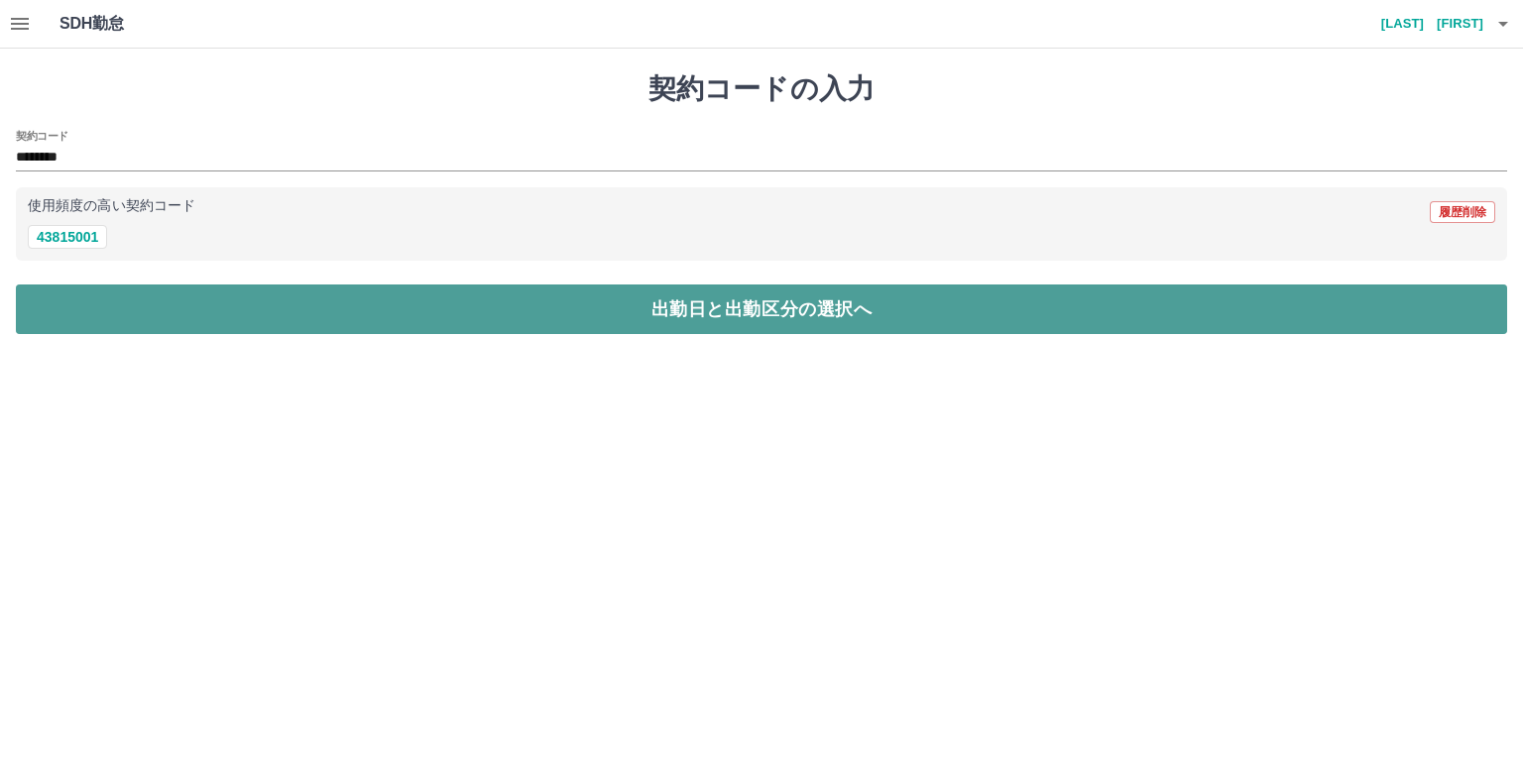 click on "出勤日と出勤区分の選択へ" at bounding box center [762, 309] 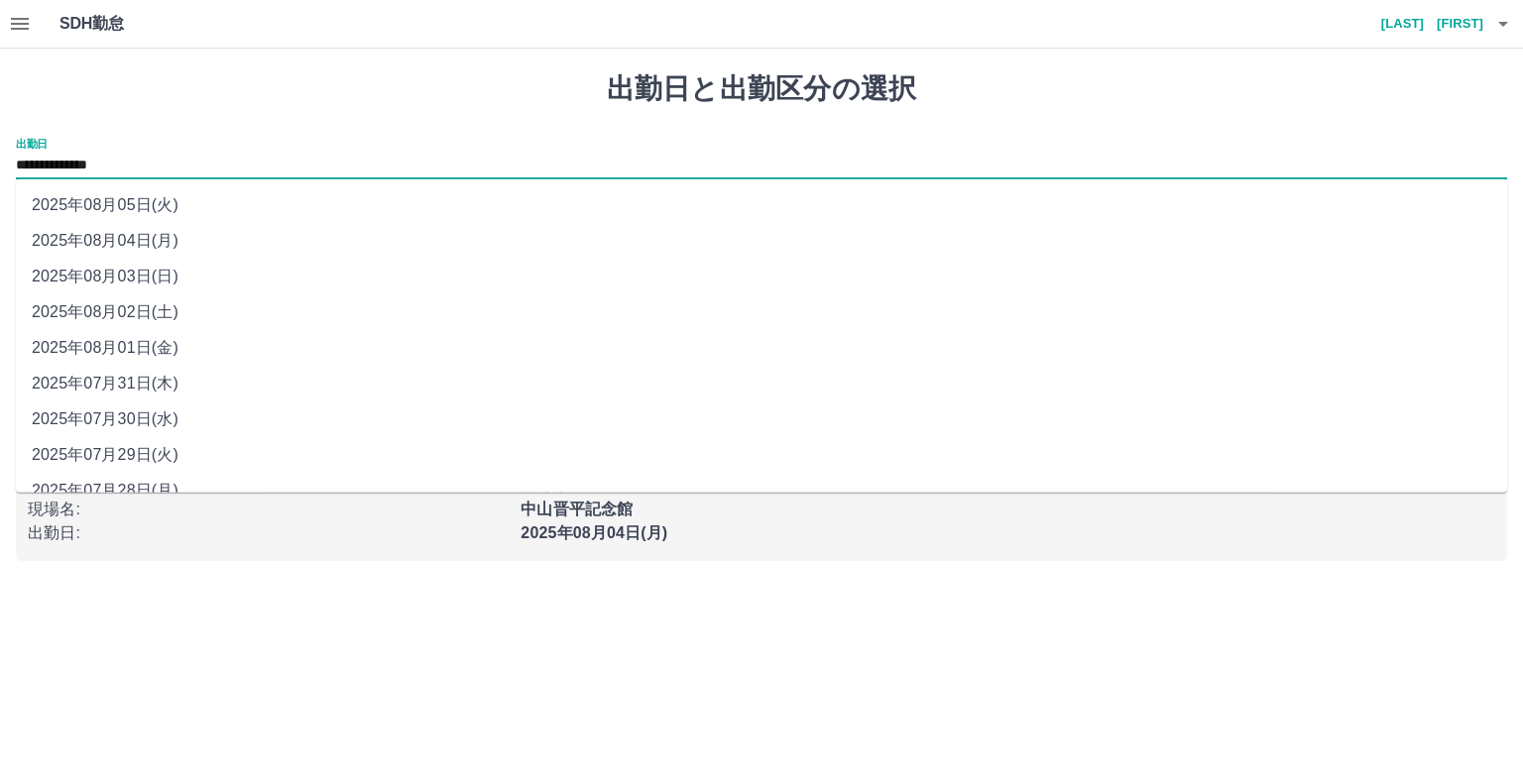click on "**********" at bounding box center [762, 166] 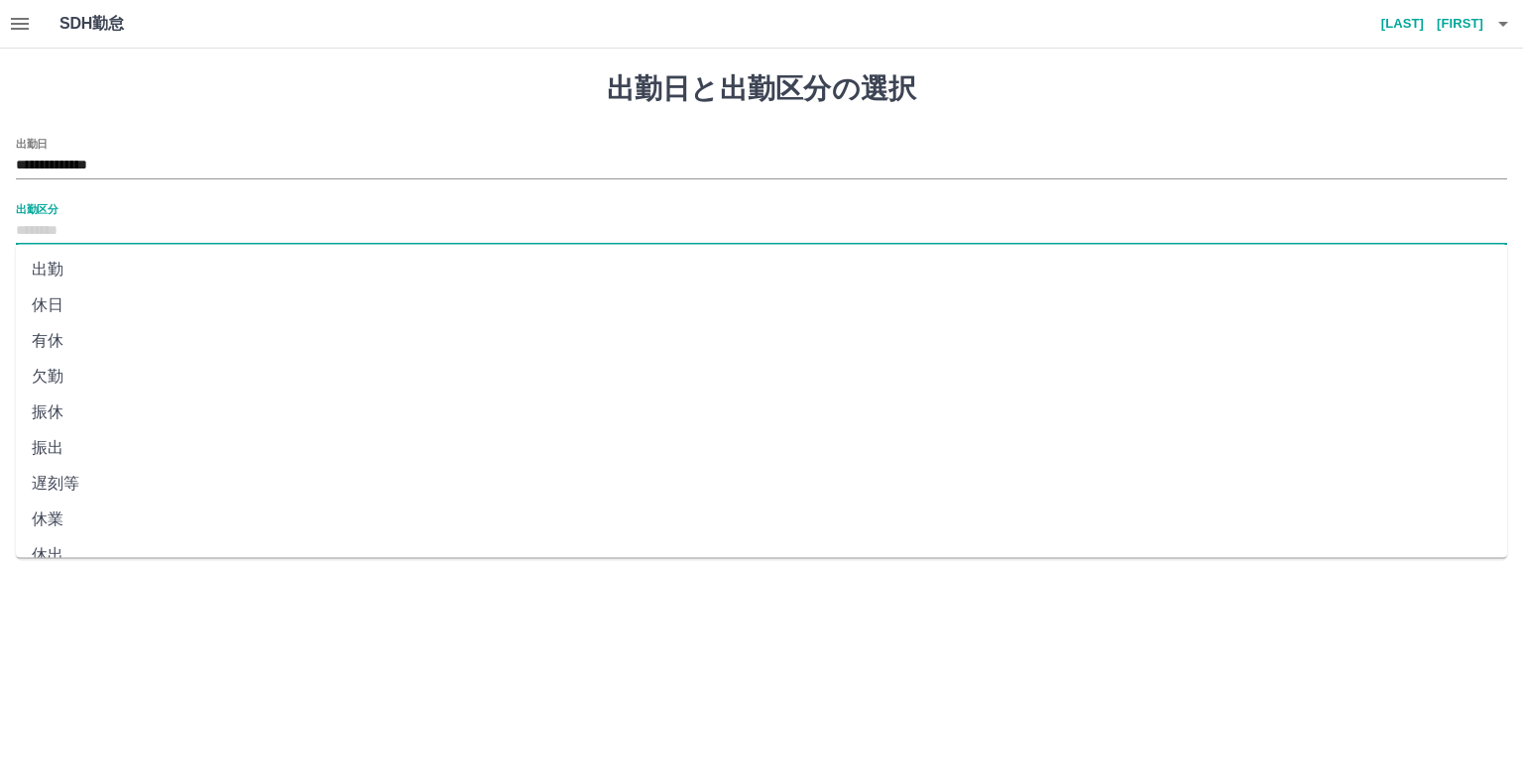click on "出勤区分" at bounding box center (762, 231) 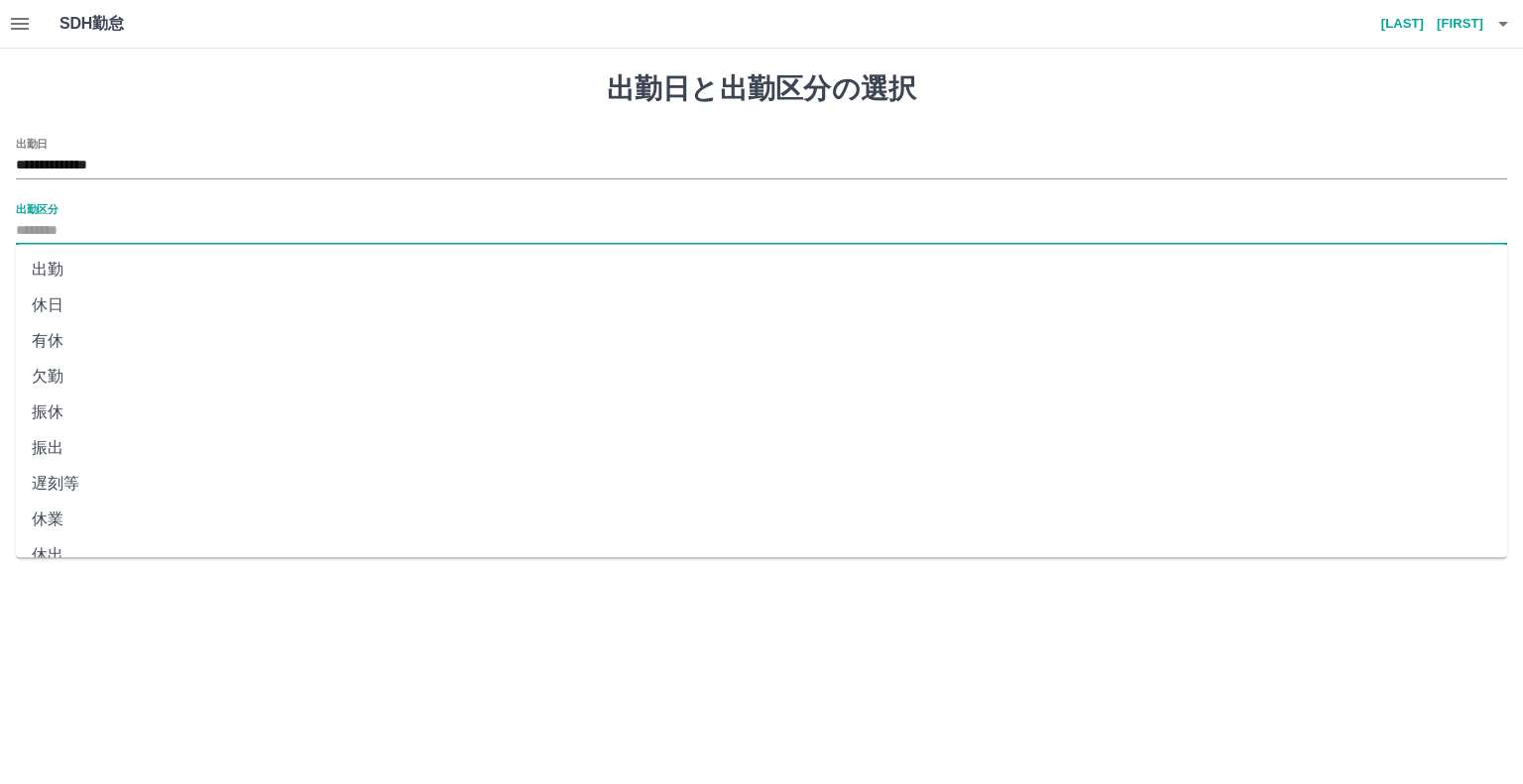 click on "休日" at bounding box center (762, 305) 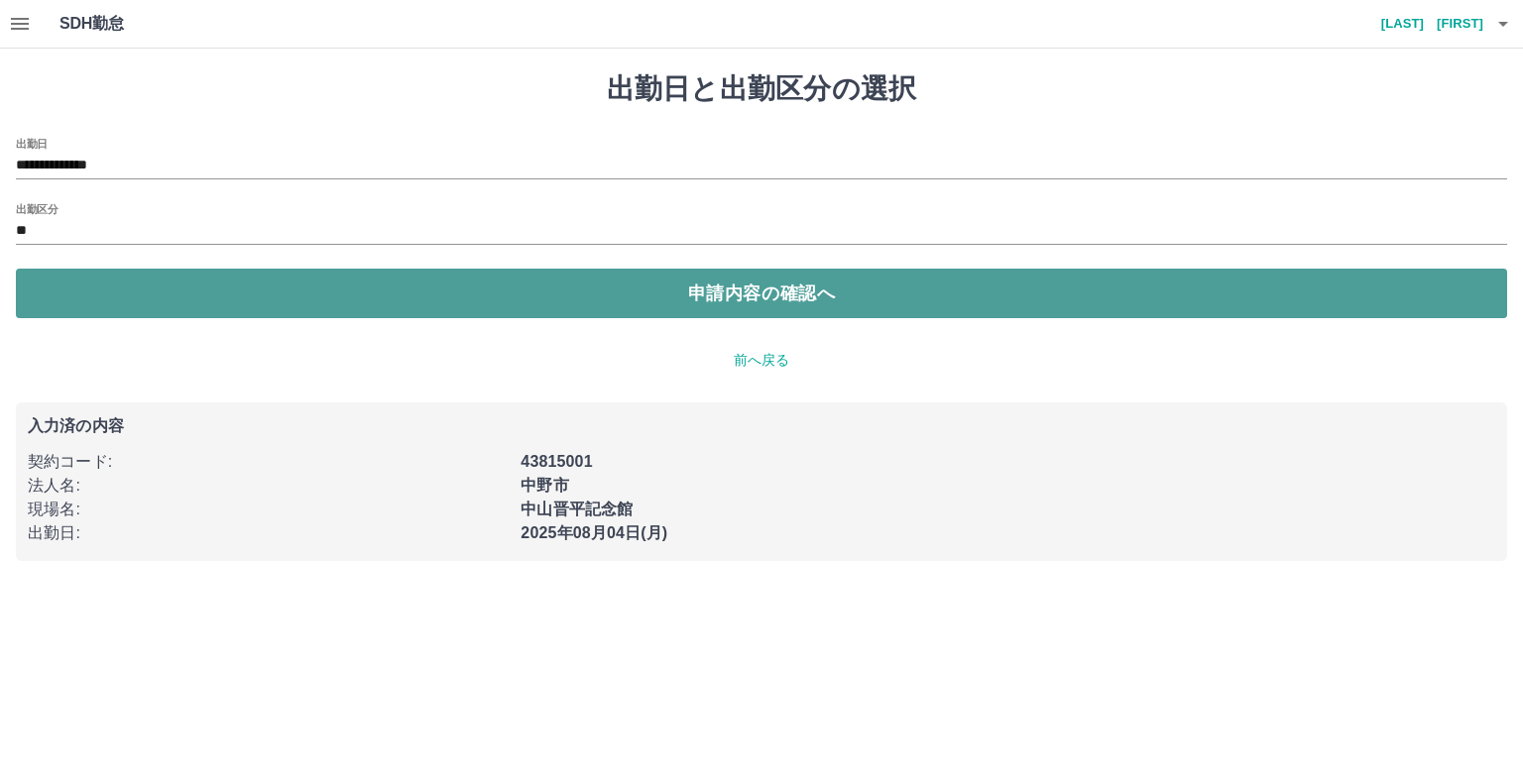 click on "申請内容の確認へ" at bounding box center [762, 293] 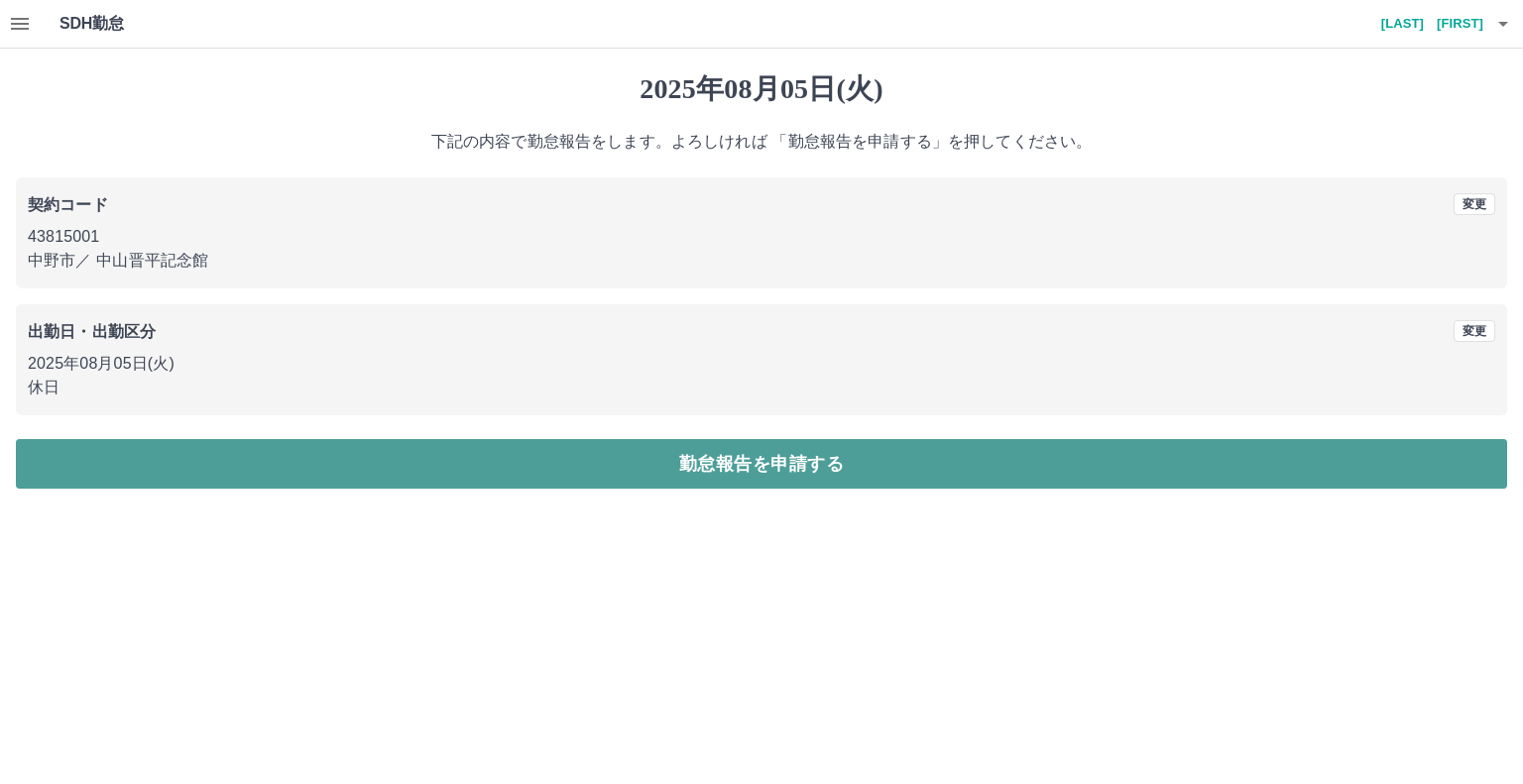 click on "勤怠報告を申請する" at bounding box center [762, 464] 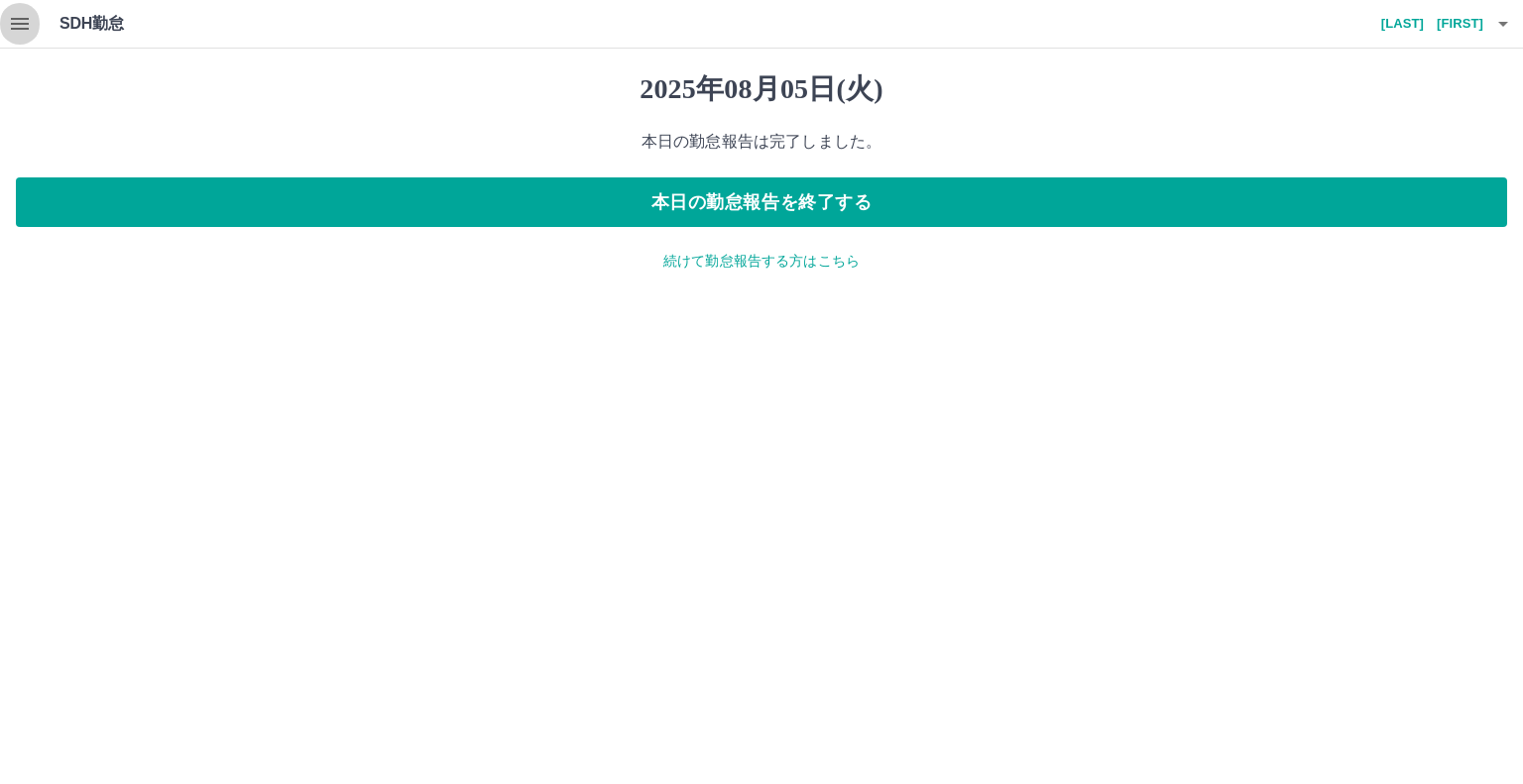 click 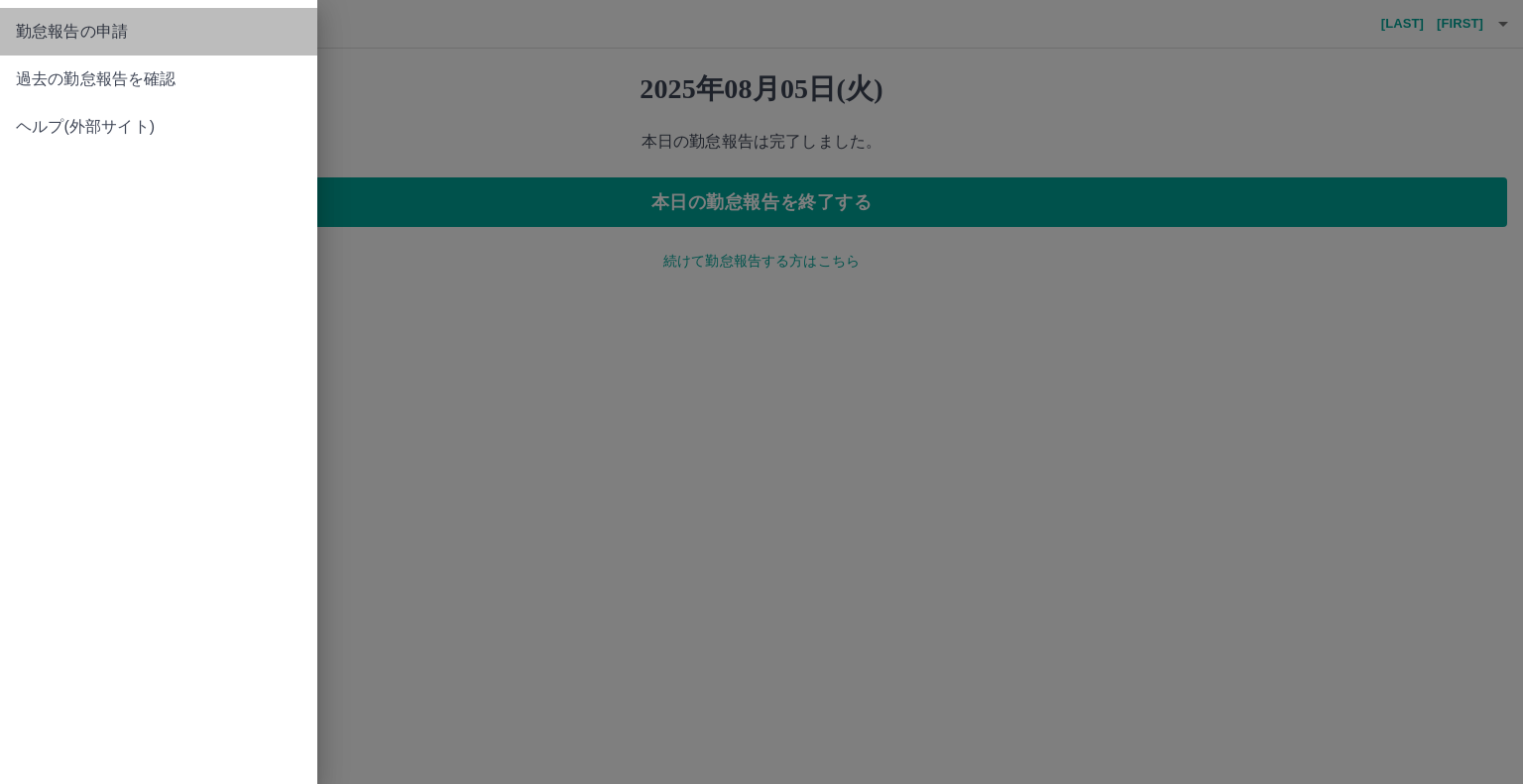 click on "勤怠報告の申請" at bounding box center [159, 32] 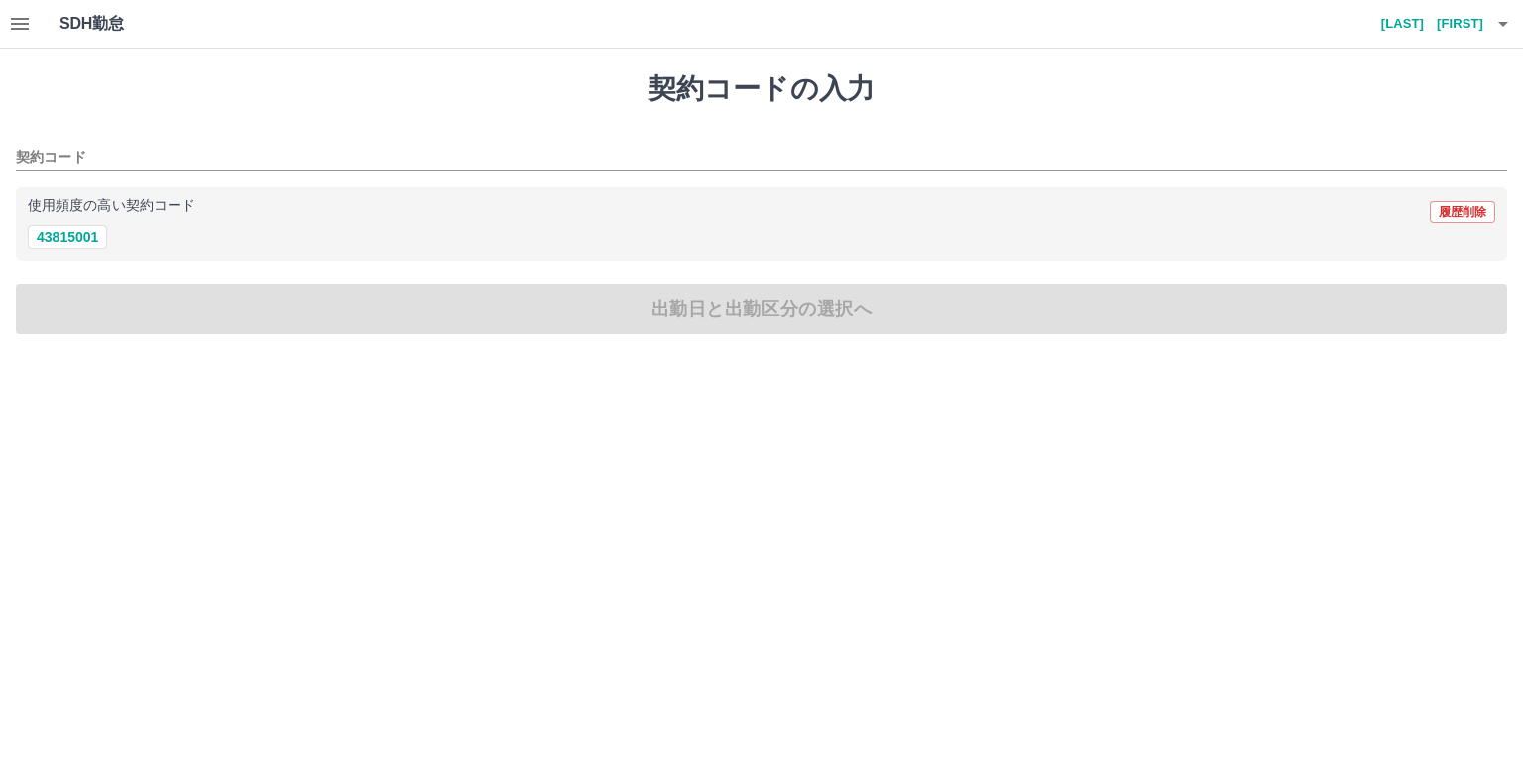 click 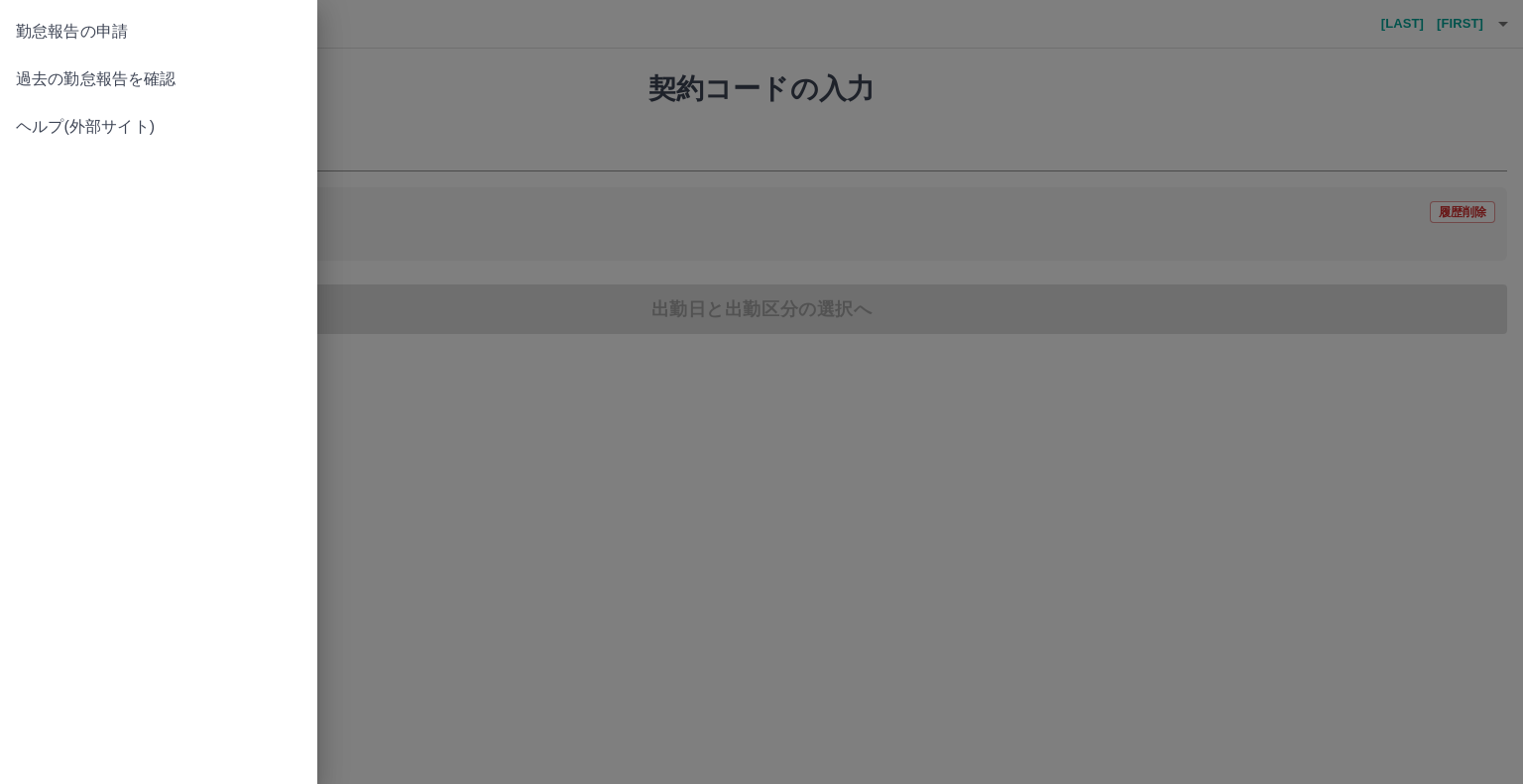 click on "過去の勤怠報告を確認" at bounding box center [159, 79] 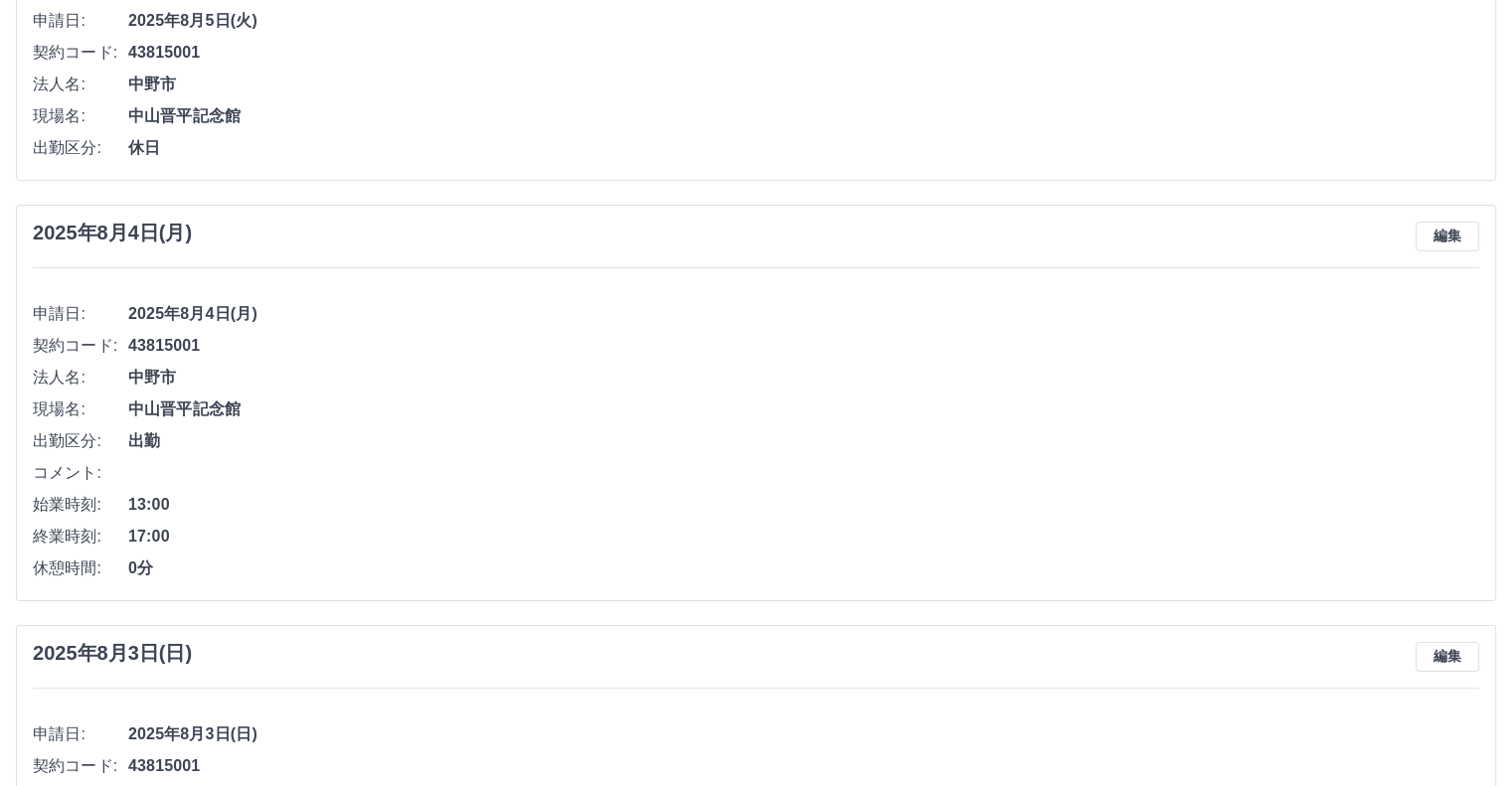scroll, scrollTop: 0, scrollLeft: 0, axis: both 